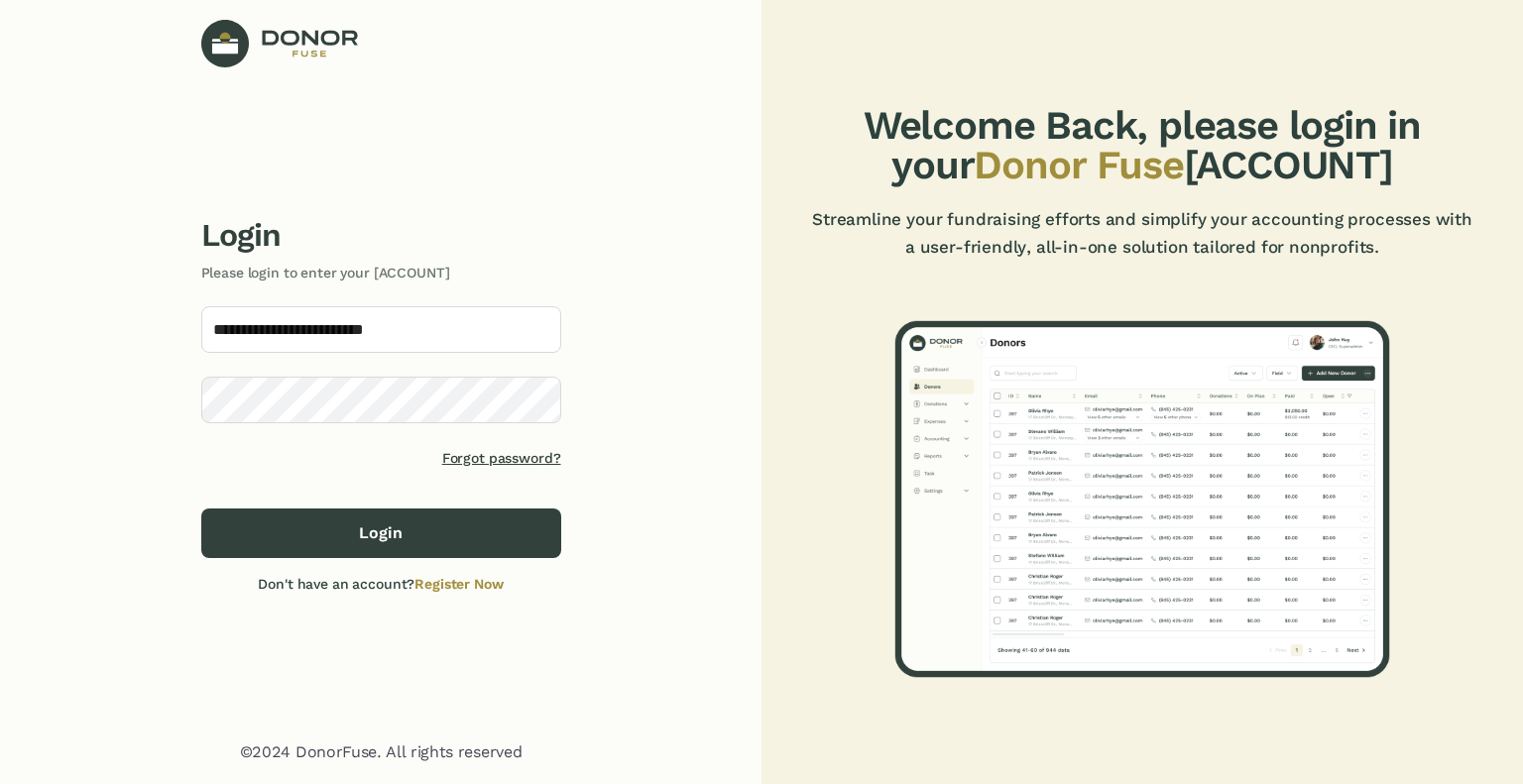 scroll, scrollTop: 0, scrollLeft: 0, axis: both 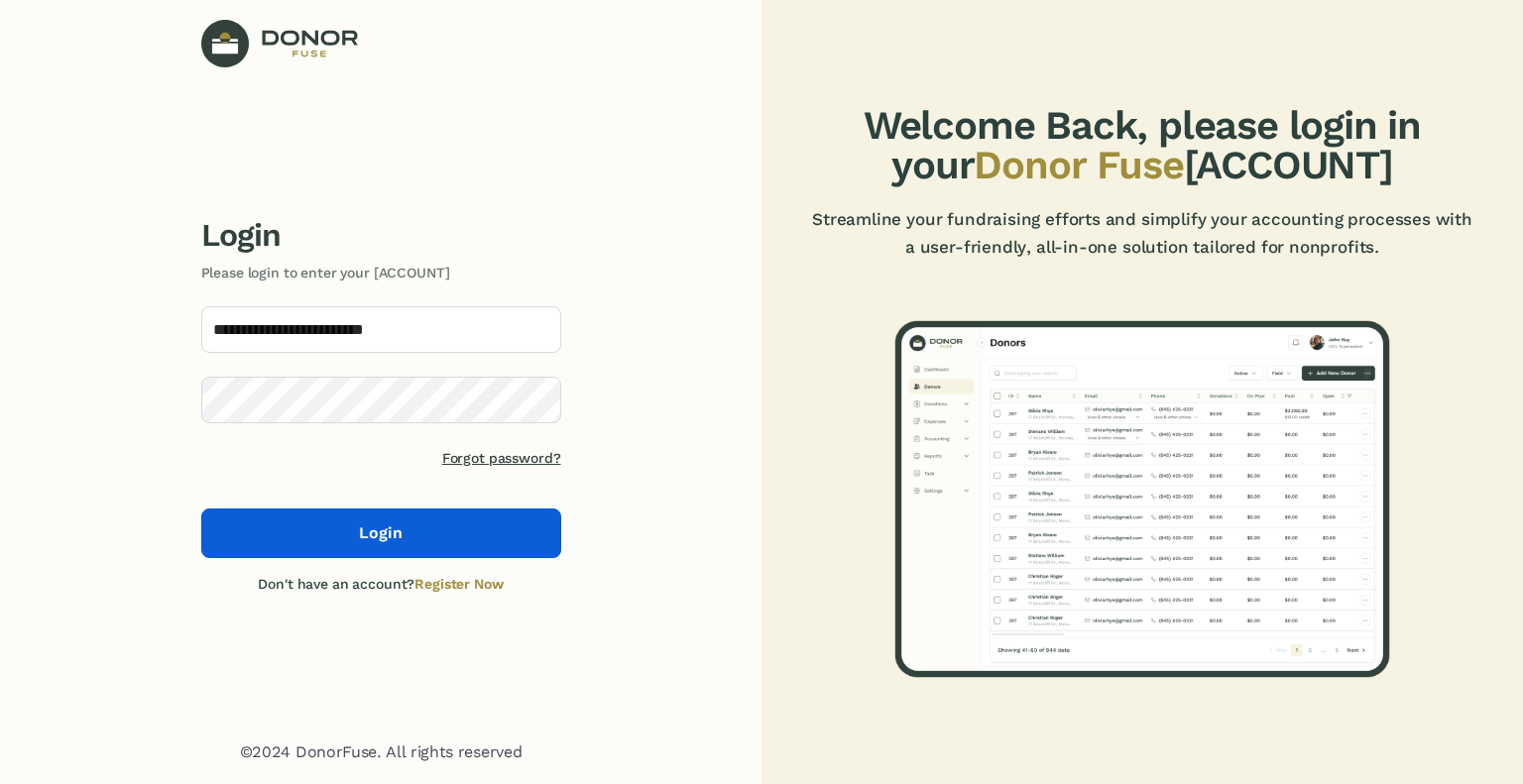 click on "Login" at bounding box center [381, 533] 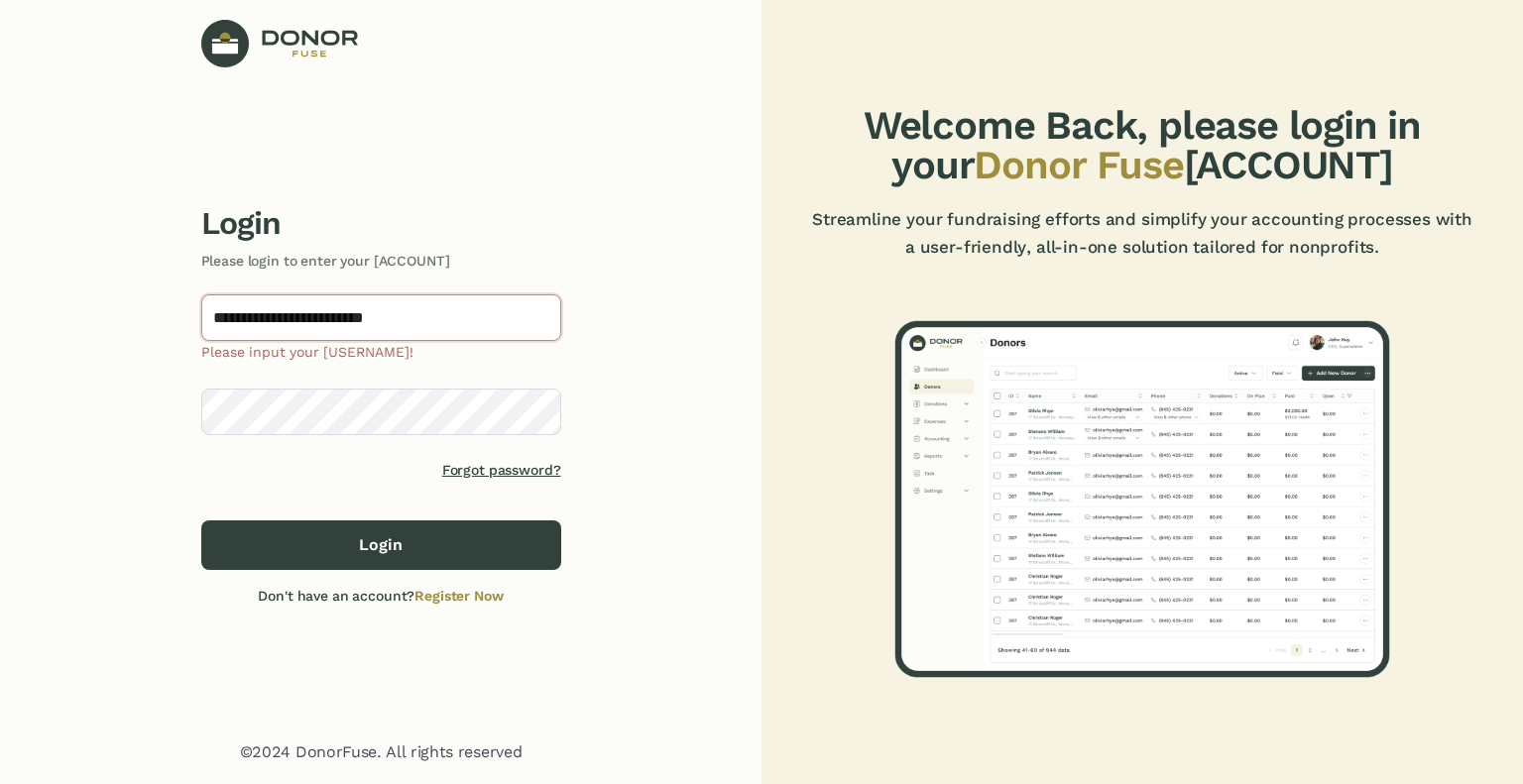 click on "**********" at bounding box center [381, 317] 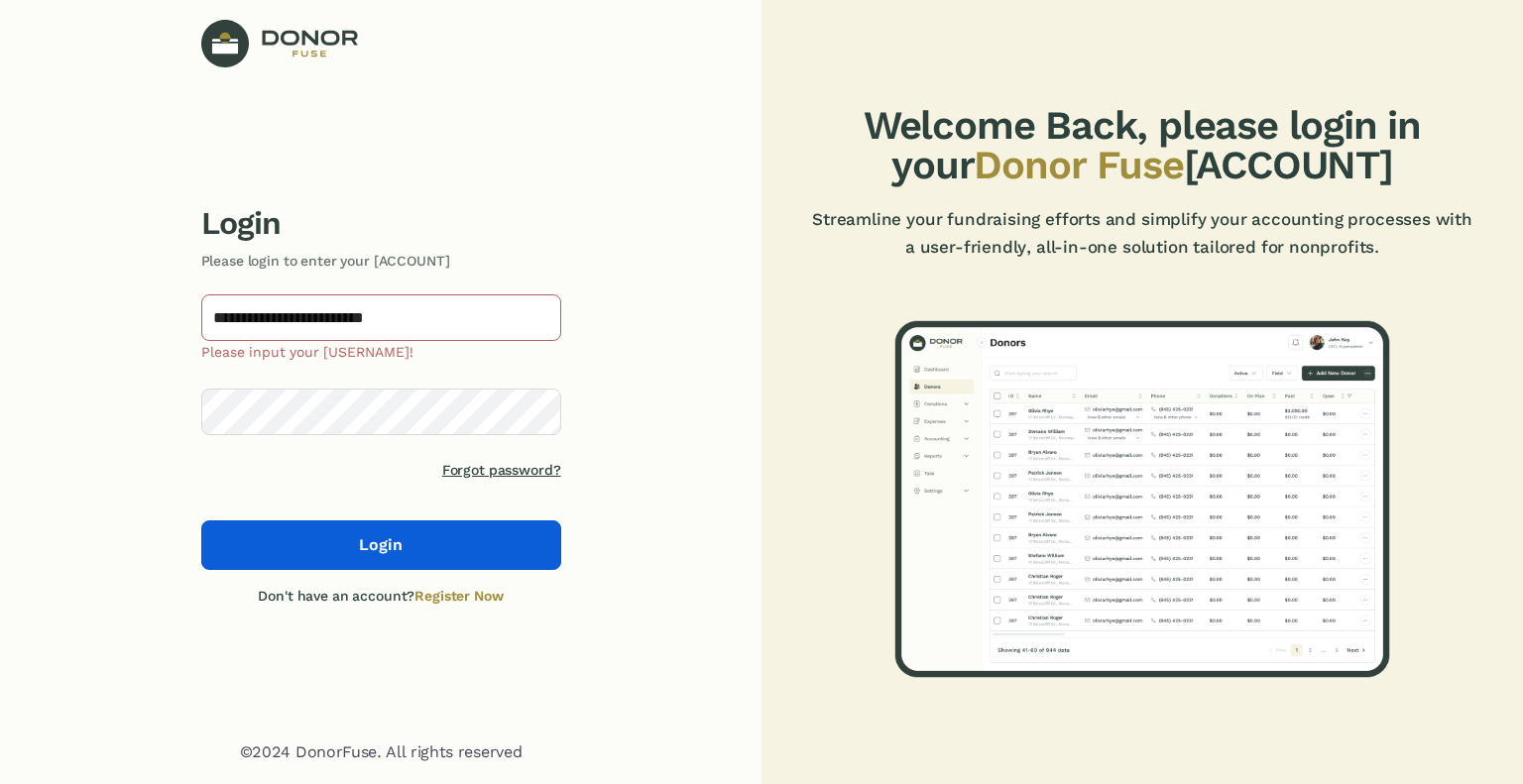 click on "Login" at bounding box center [381, 545] 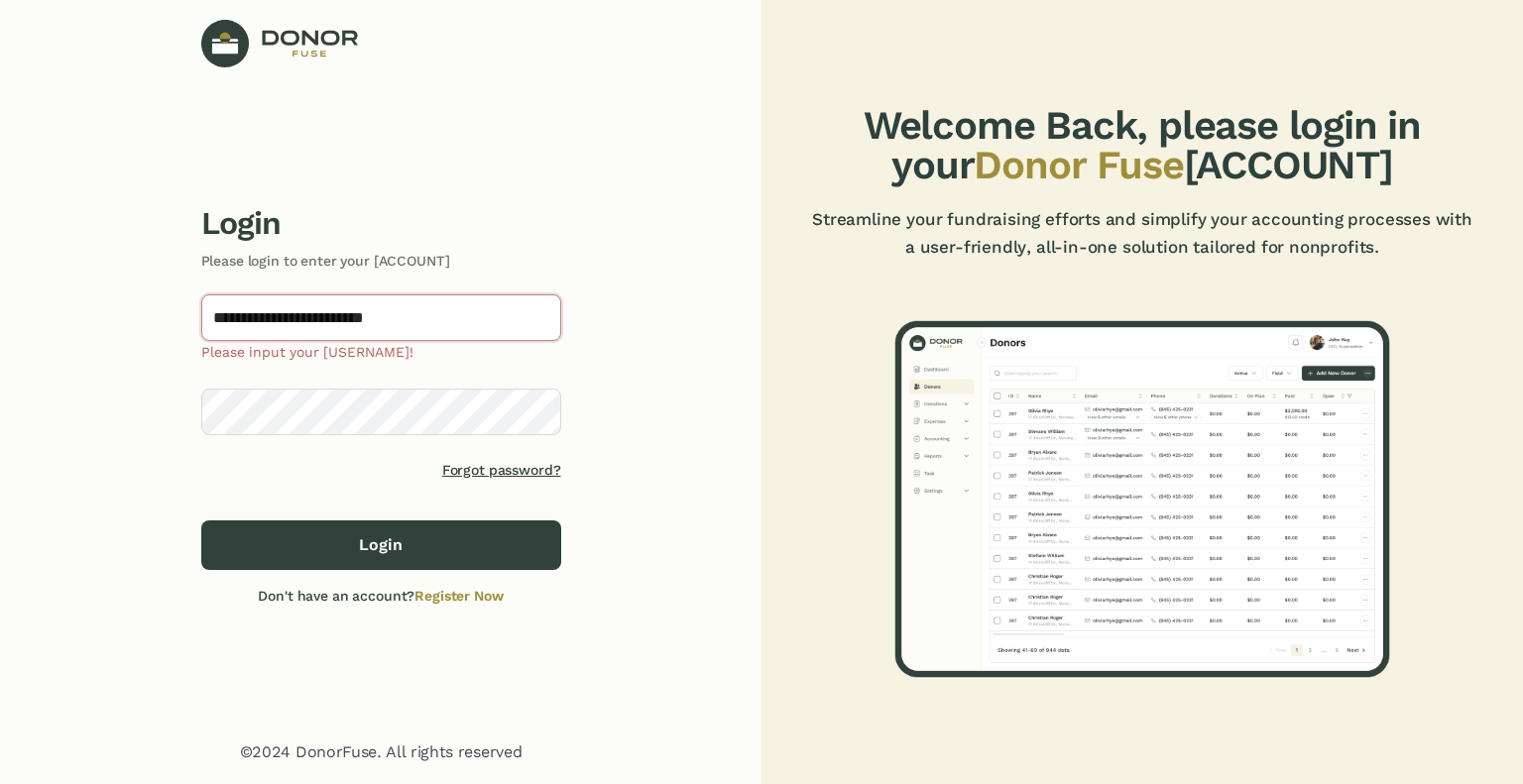 click on "**********" at bounding box center [381, 317] 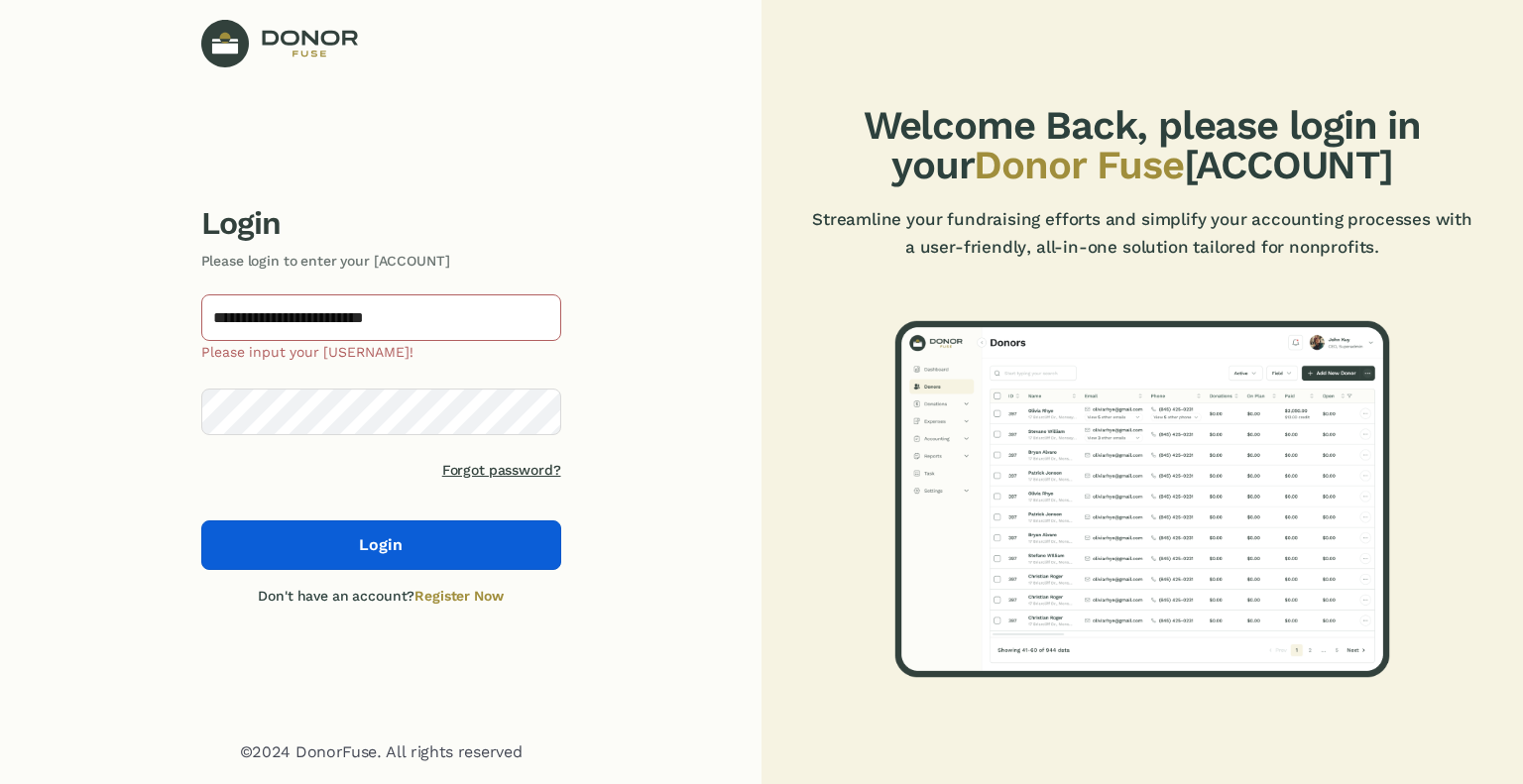 click on "Login" at bounding box center [381, 545] 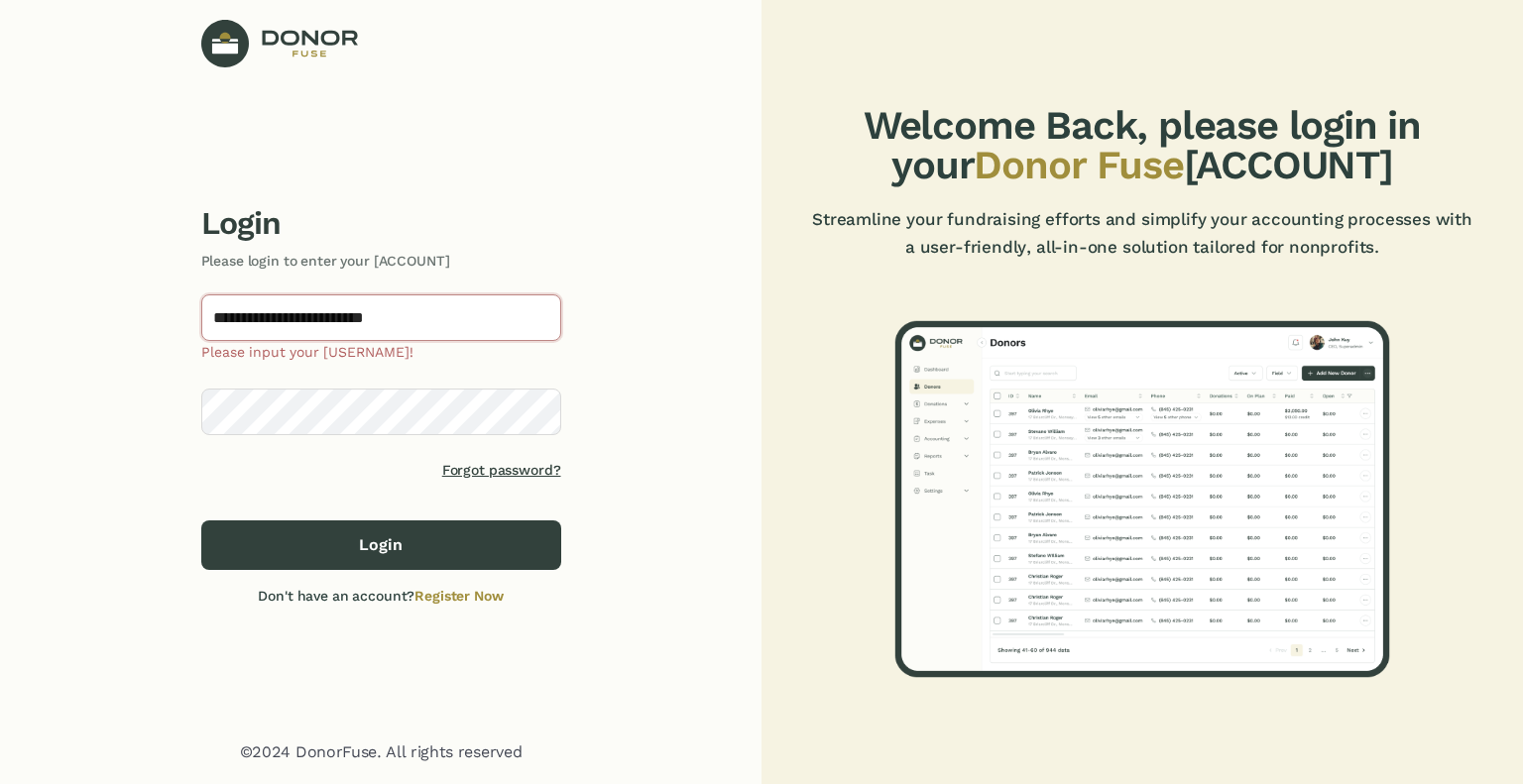 click on "**********" at bounding box center (381, 317) 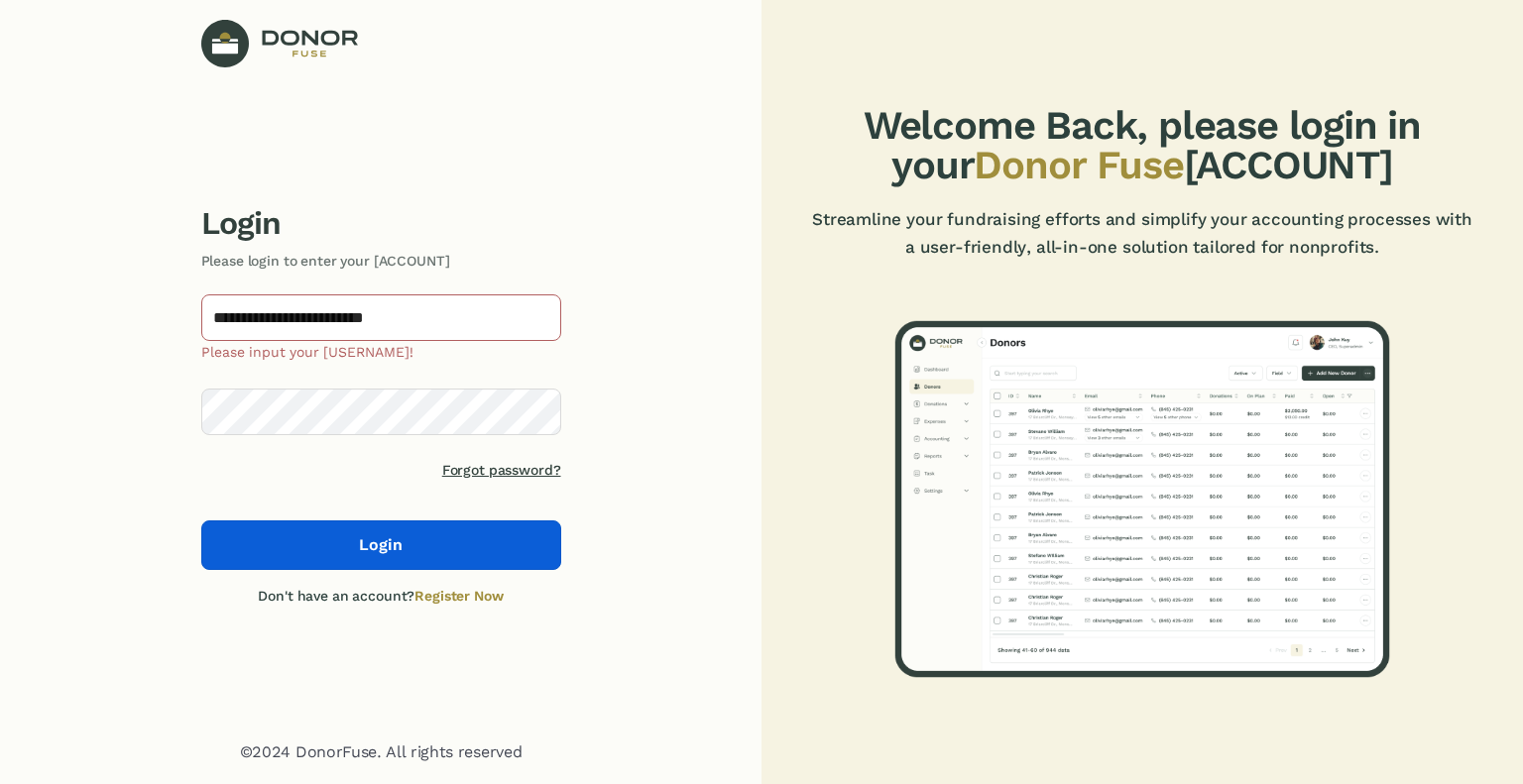 click on "Login" at bounding box center (381, 545) 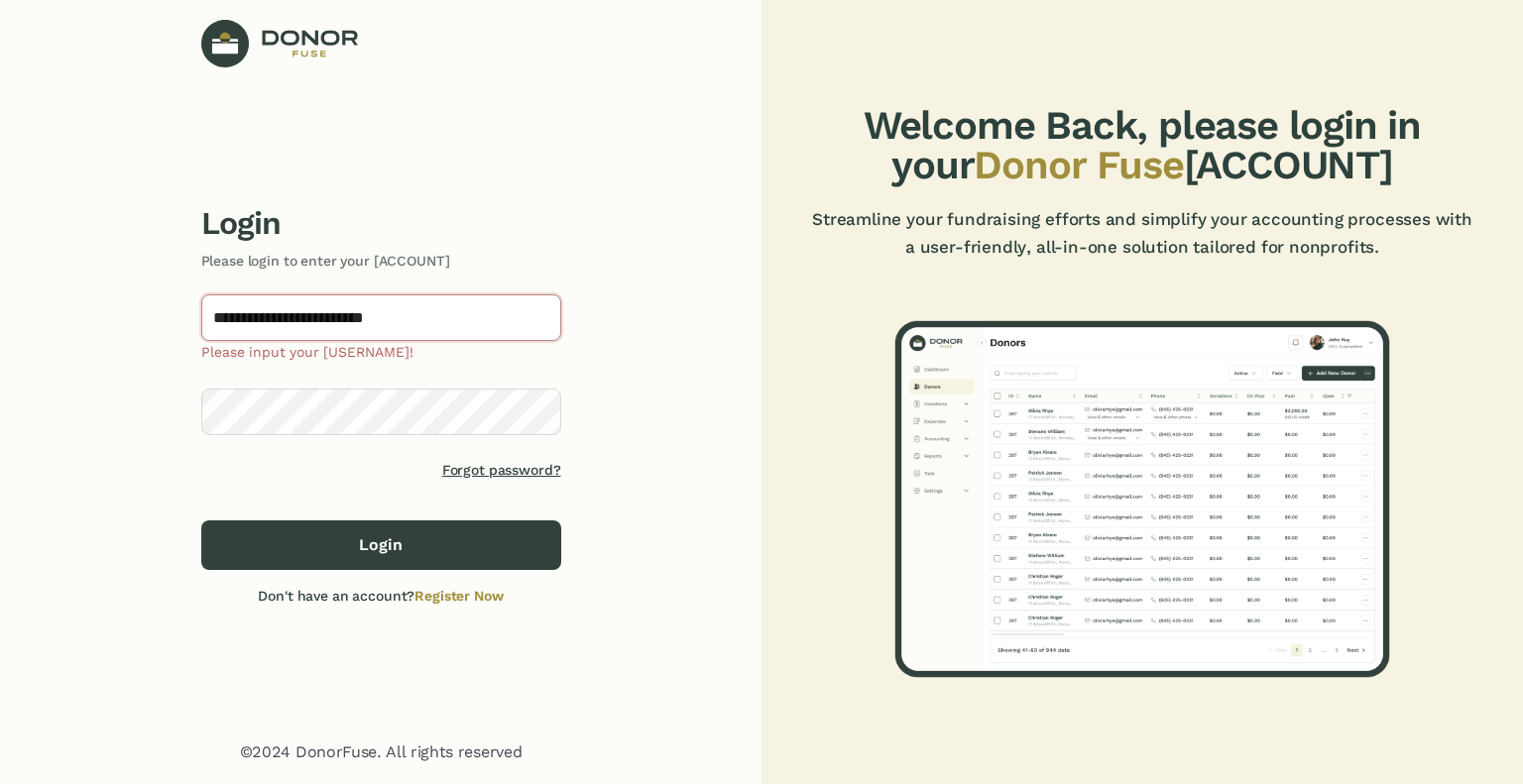 click on "**********" at bounding box center [381, 317] 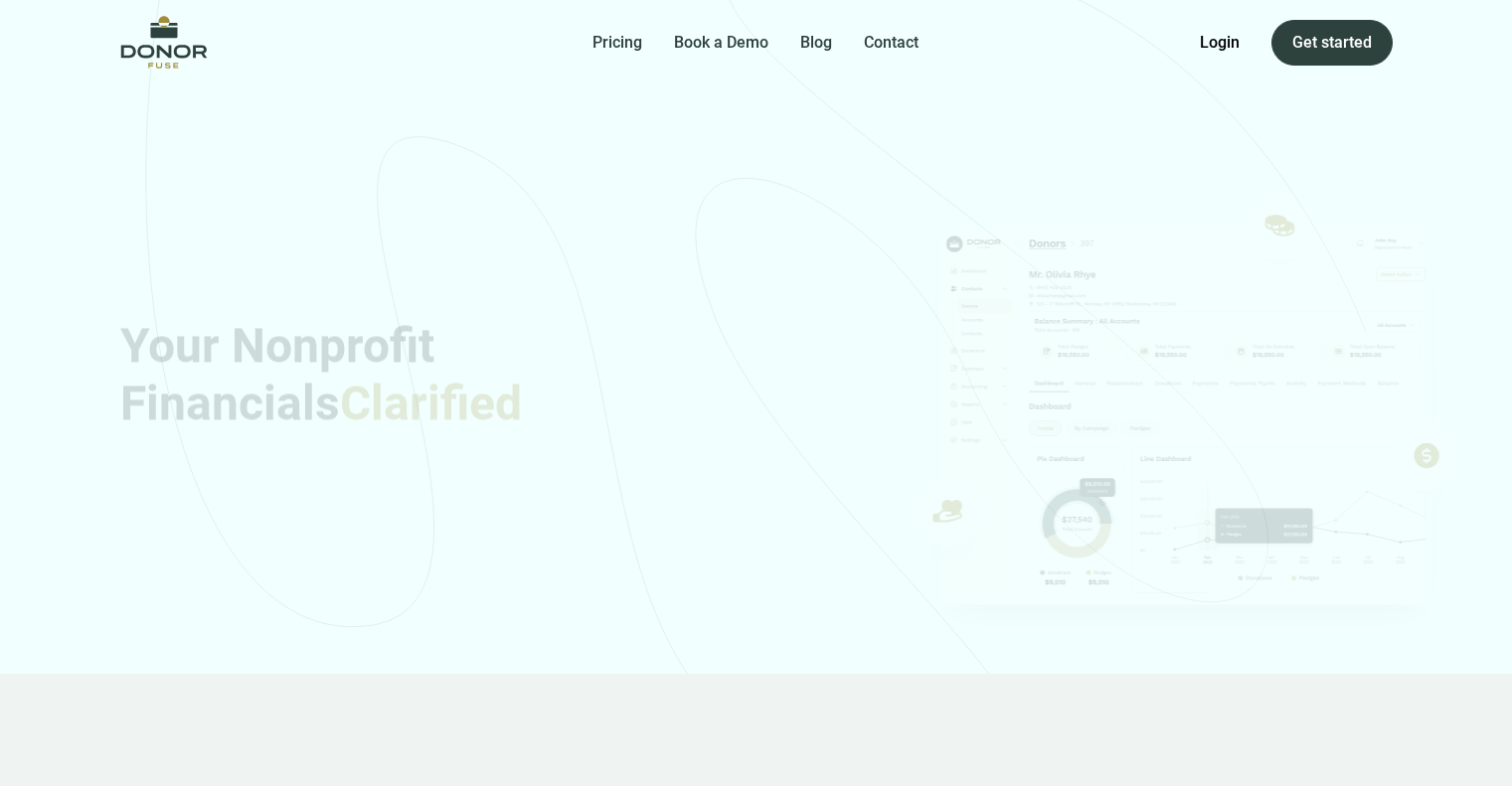 scroll, scrollTop: 0, scrollLeft: 0, axis: both 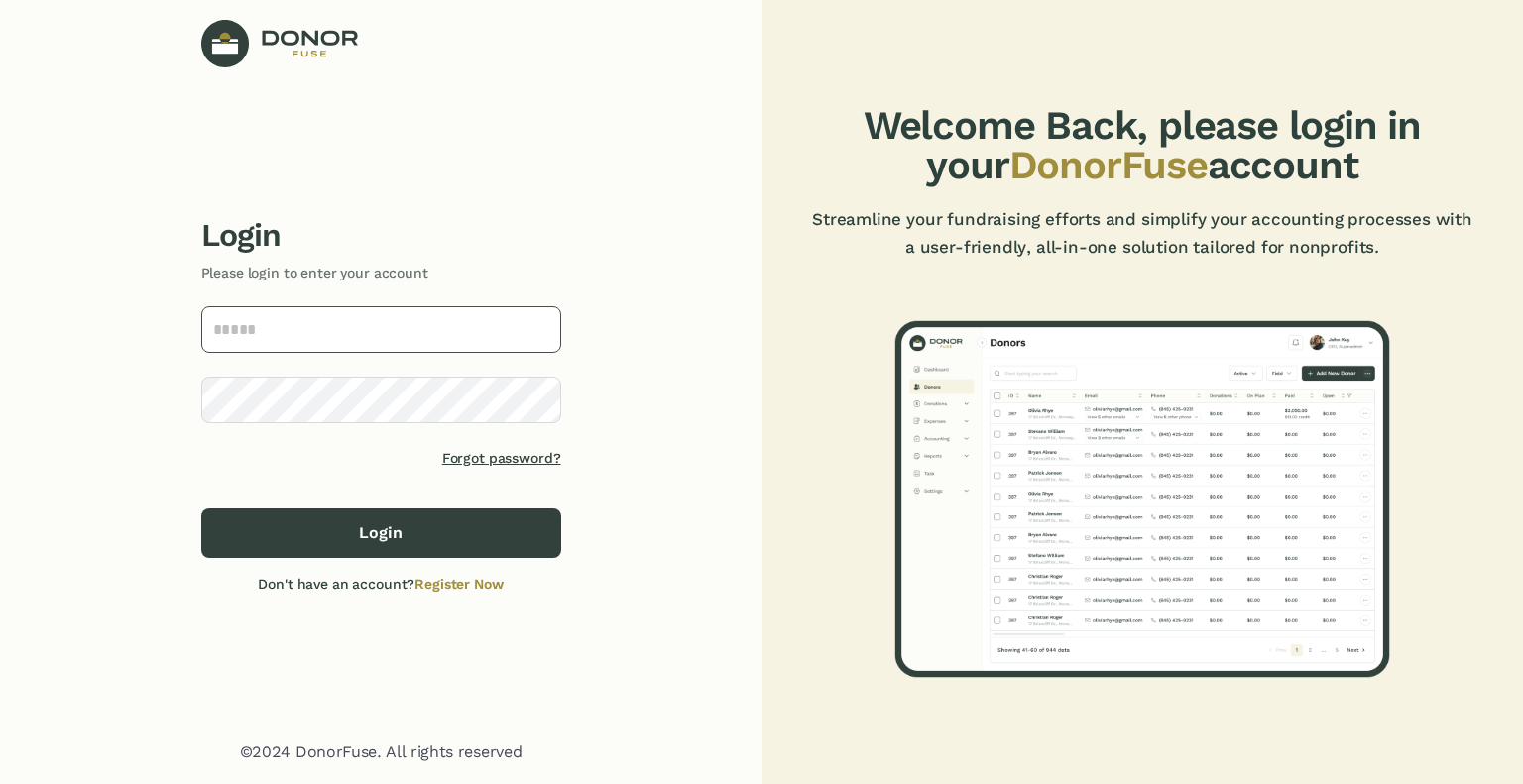 click at bounding box center (381, 329) 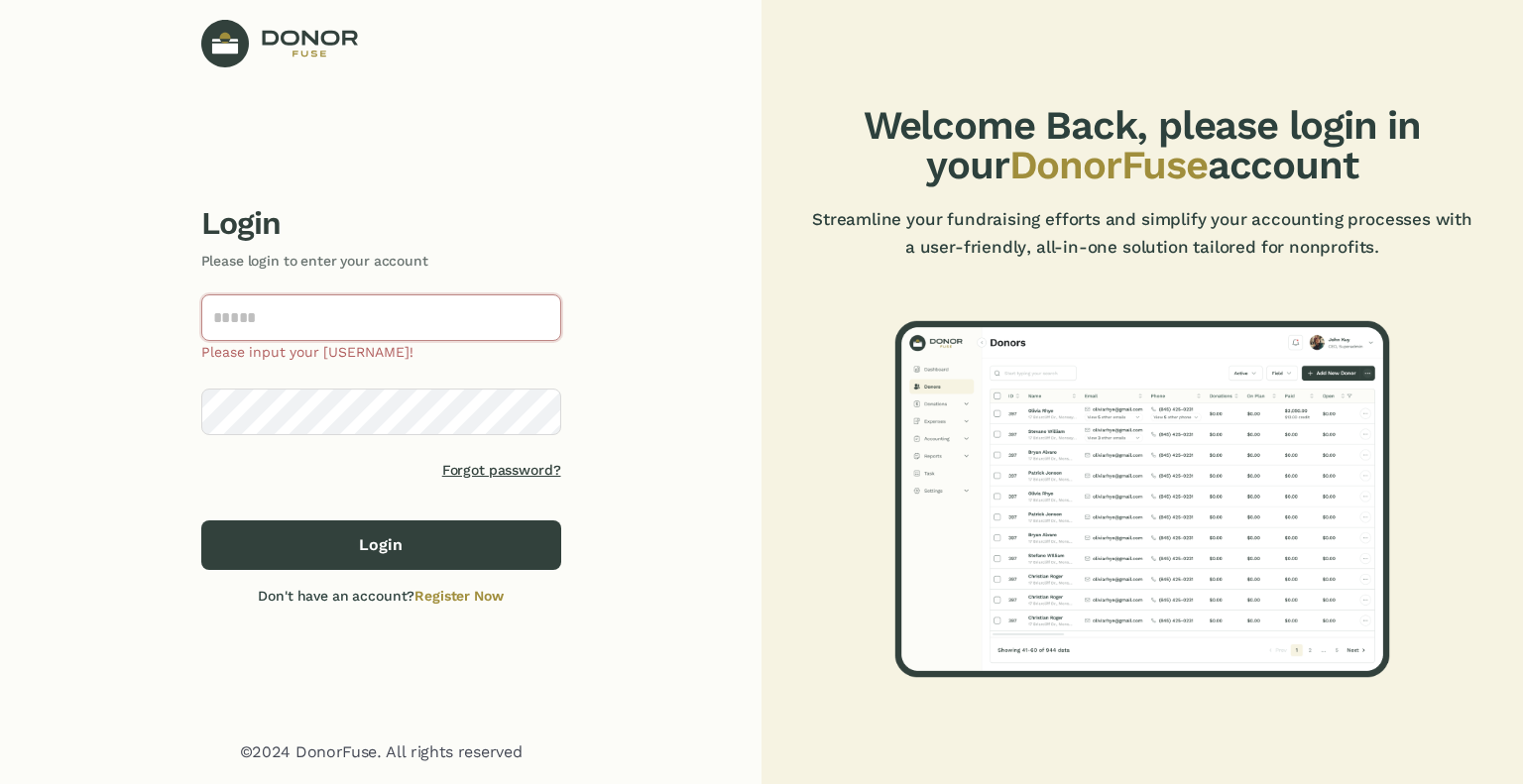 click at bounding box center (381, 317) 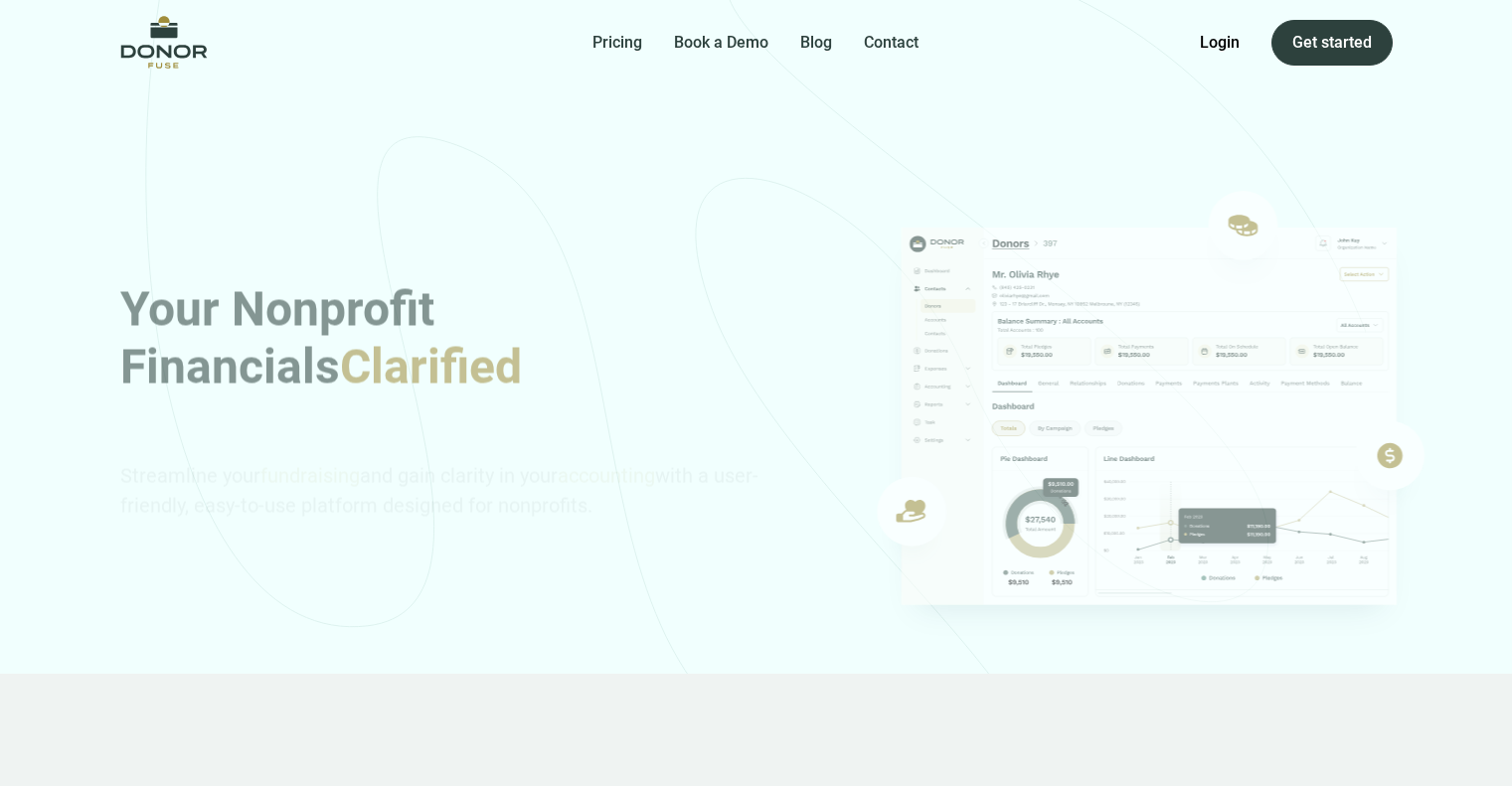 scroll, scrollTop: 0, scrollLeft: 0, axis: both 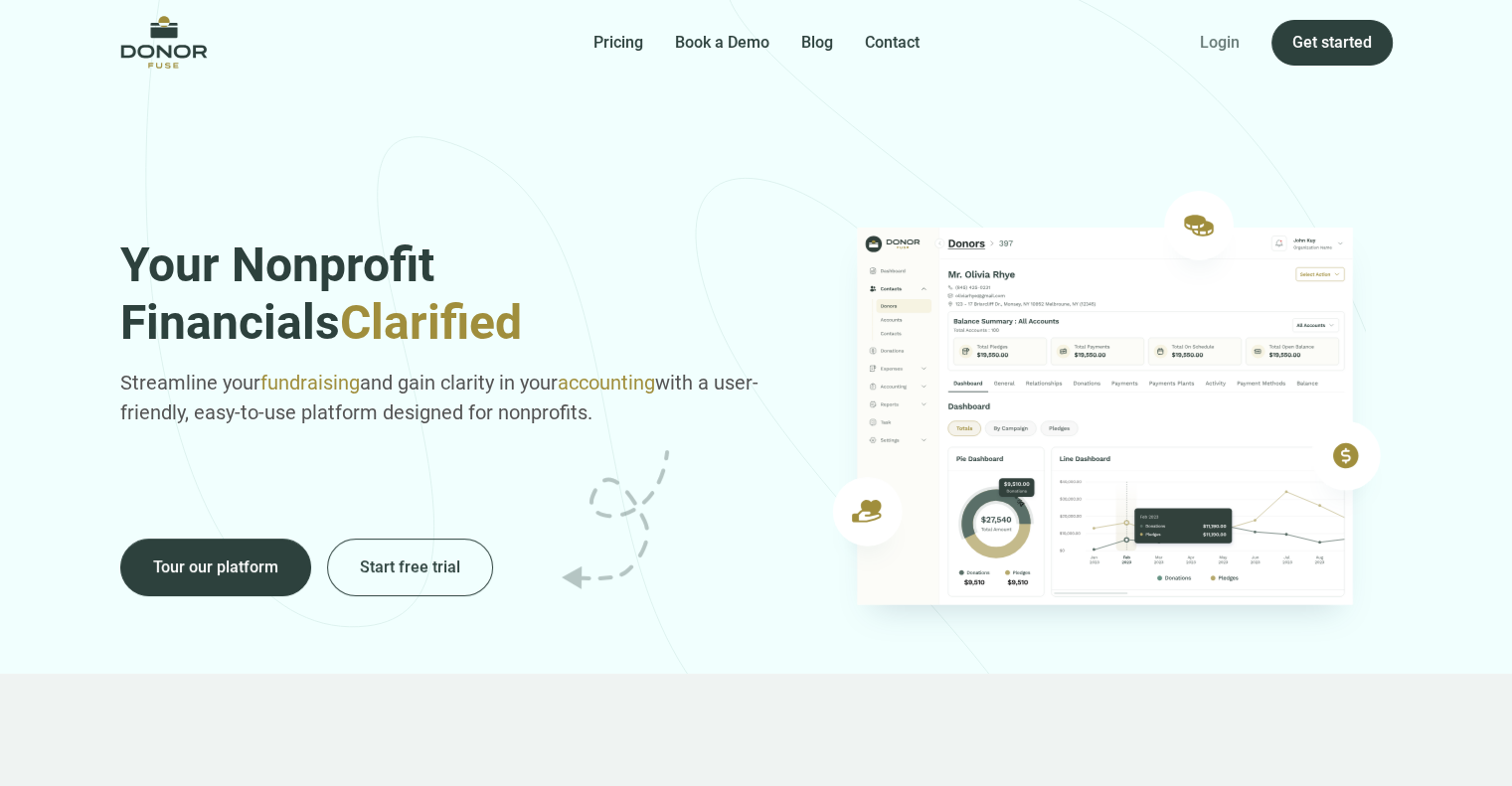 click on "Login" at bounding box center (1220, 43) 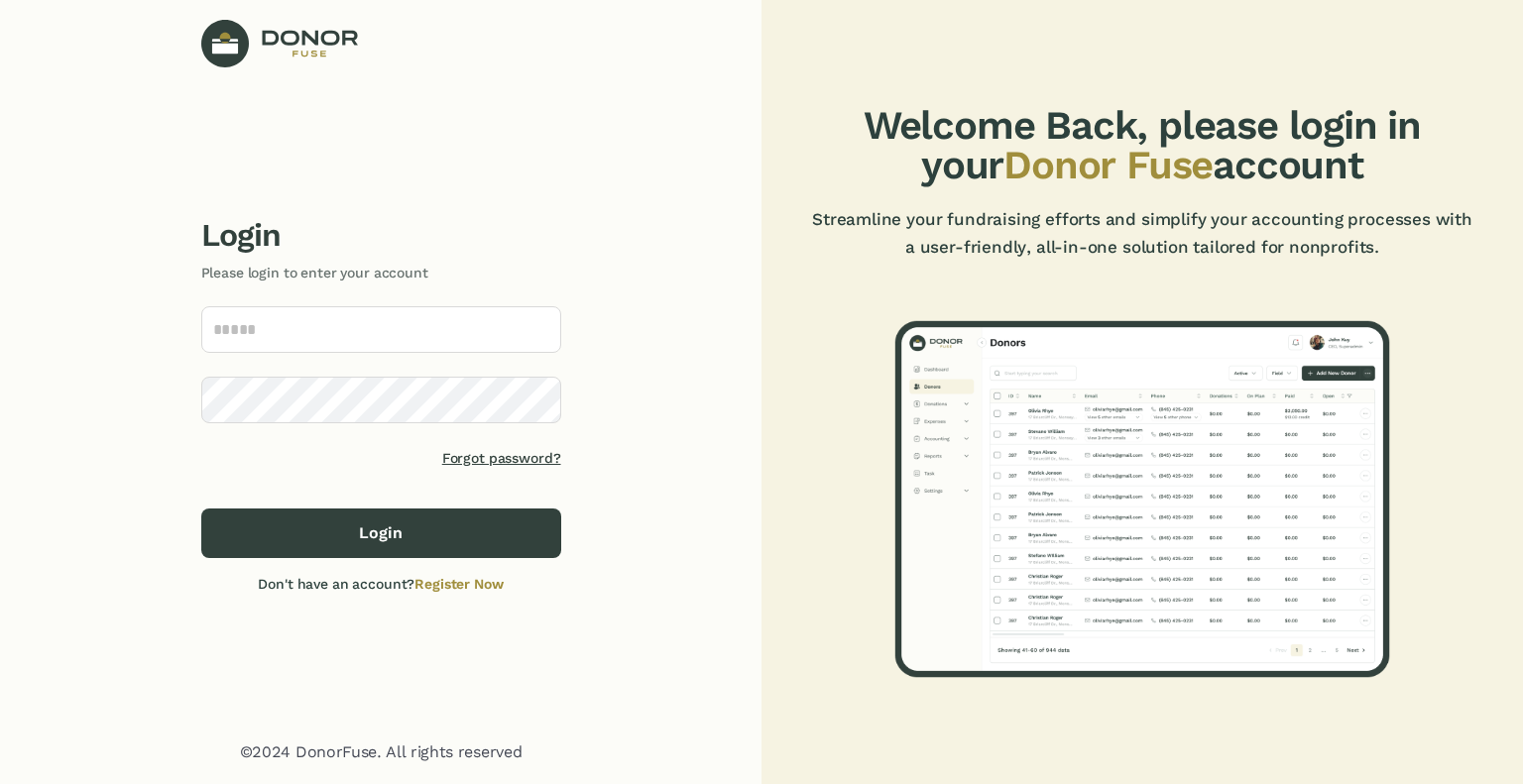 scroll, scrollTop: 0, scrollLeft: 0, axis: both 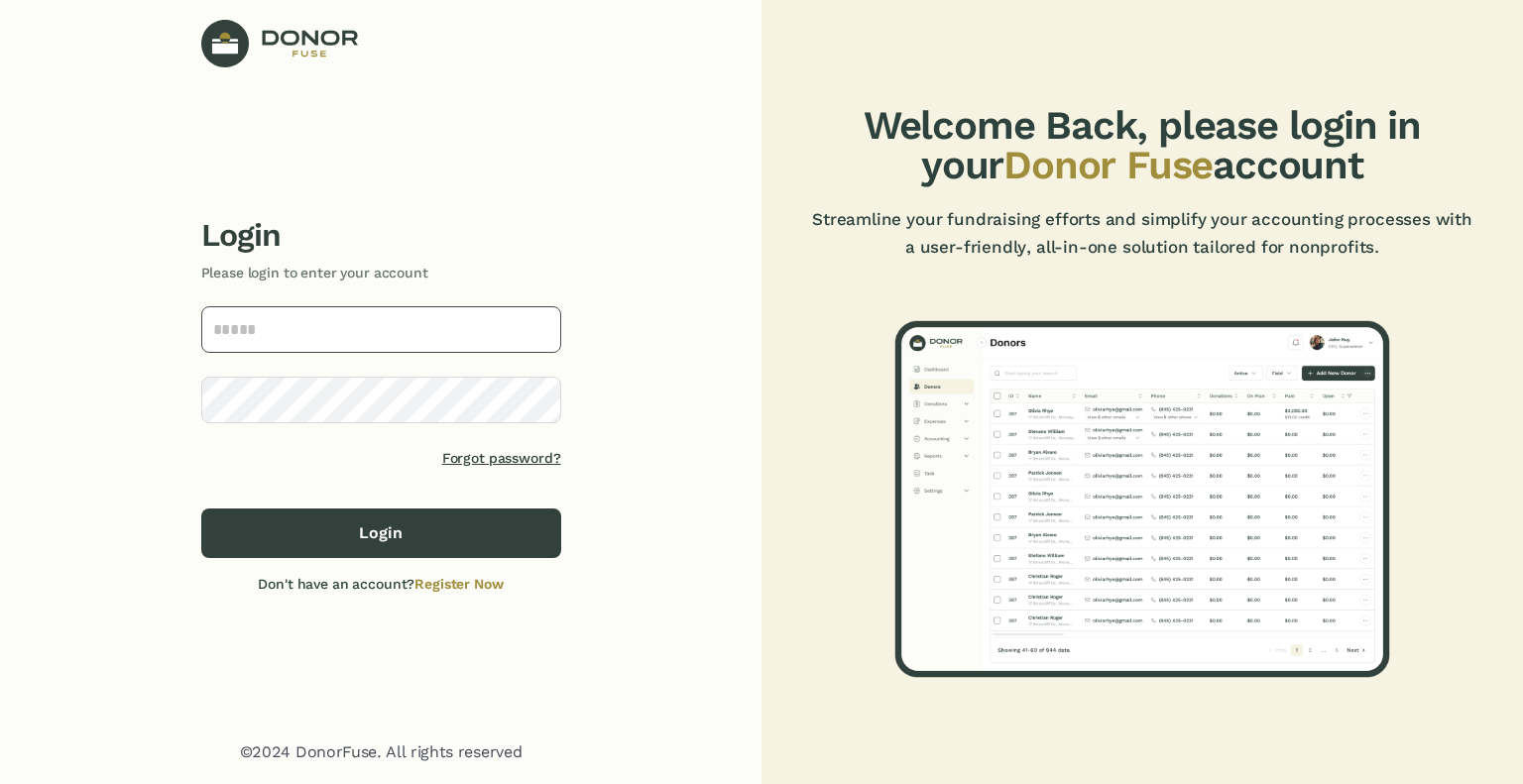 click at bounding box center (381, 329) 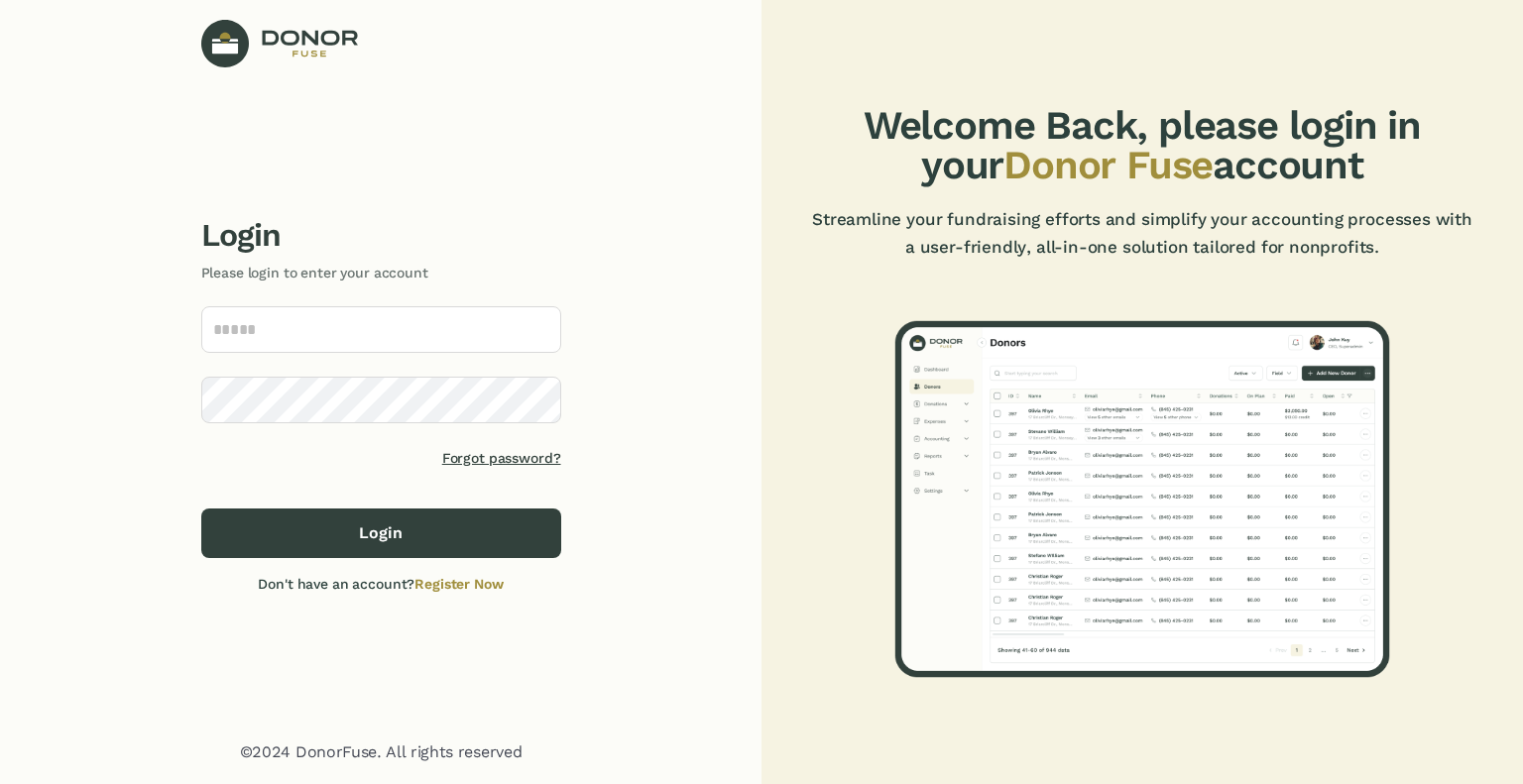 click on "Forgot password?" at bounding box center (502, 458) 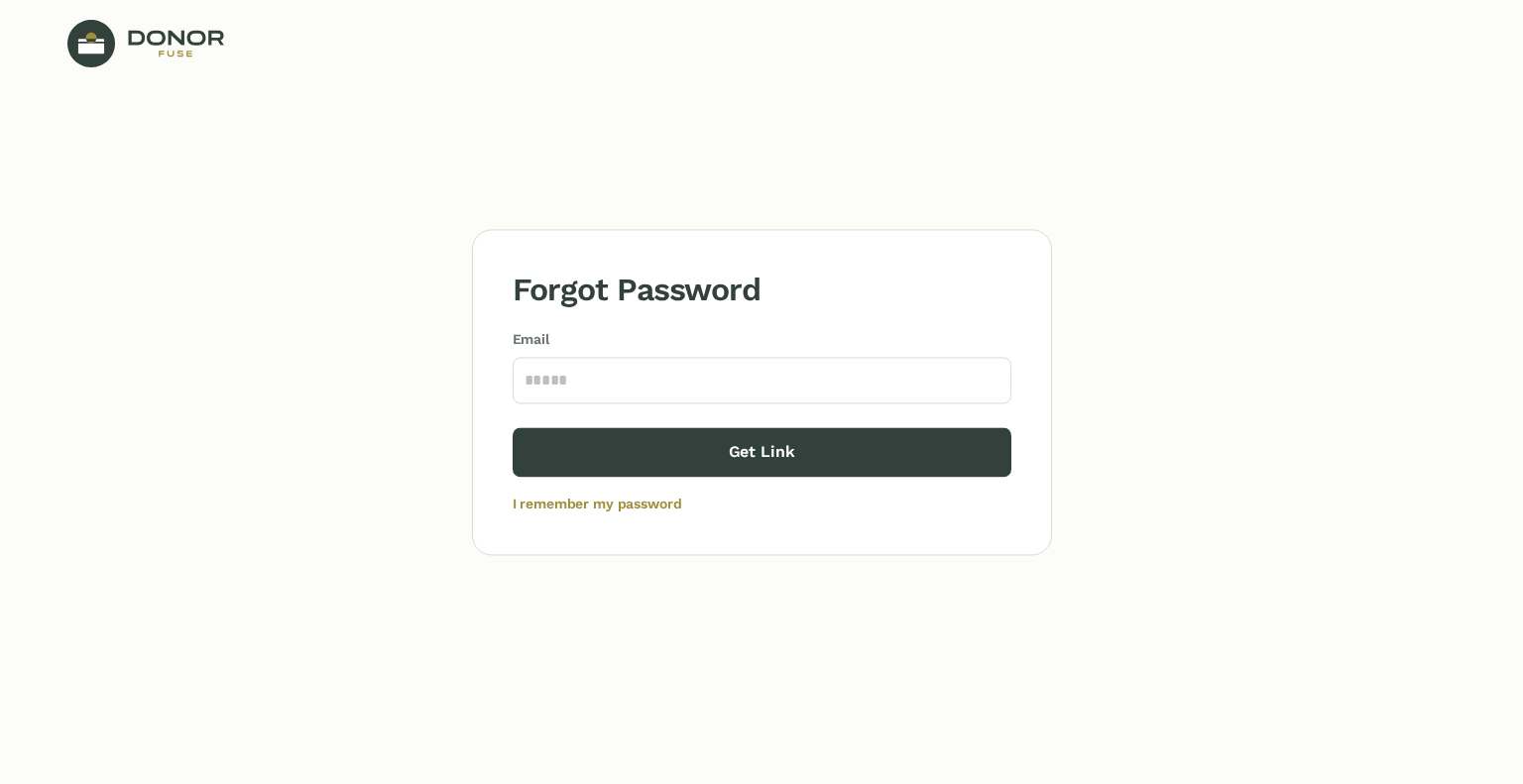 click on "Email" at bounding box center [762, 366] 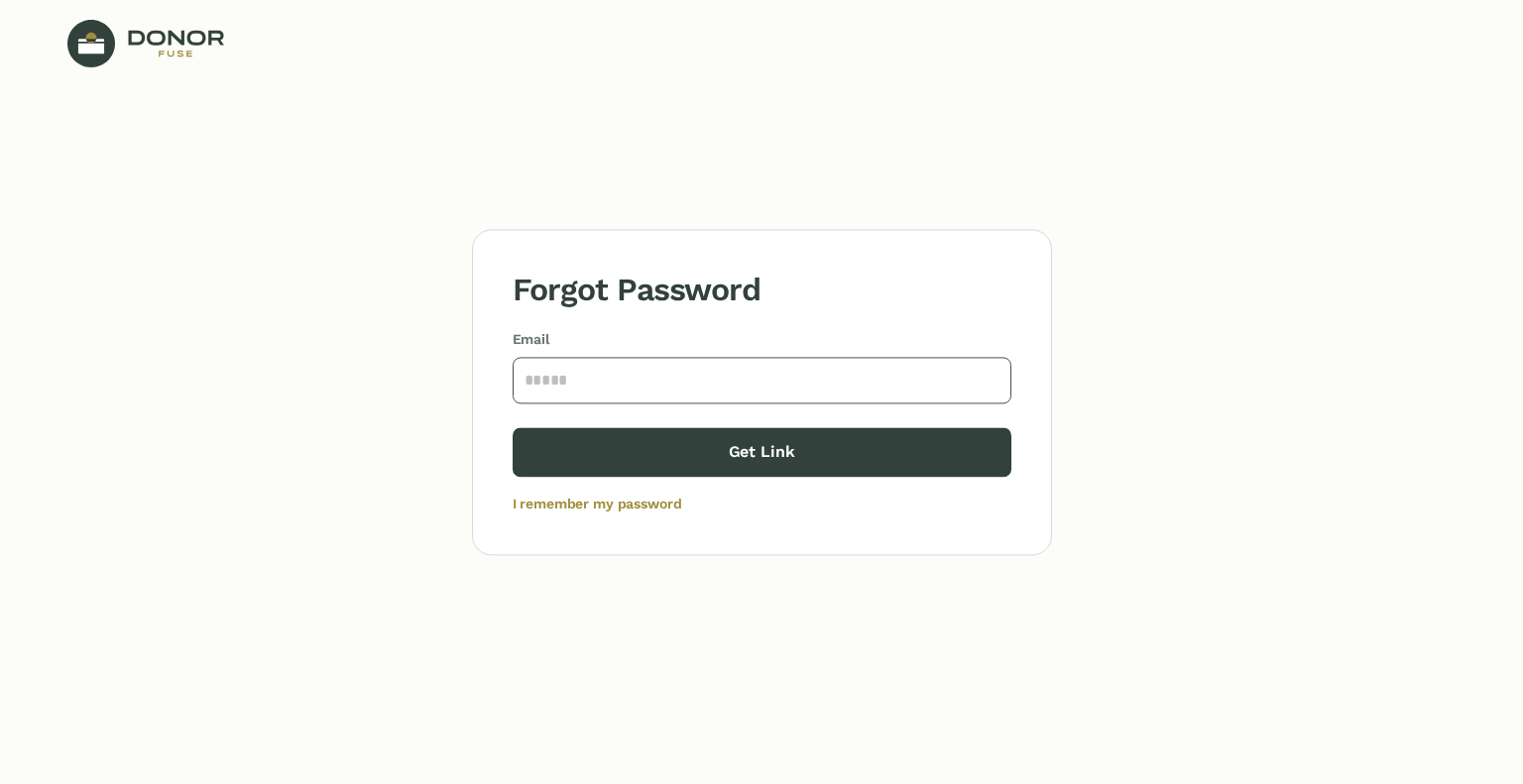 click at bounding box center (762, 380) 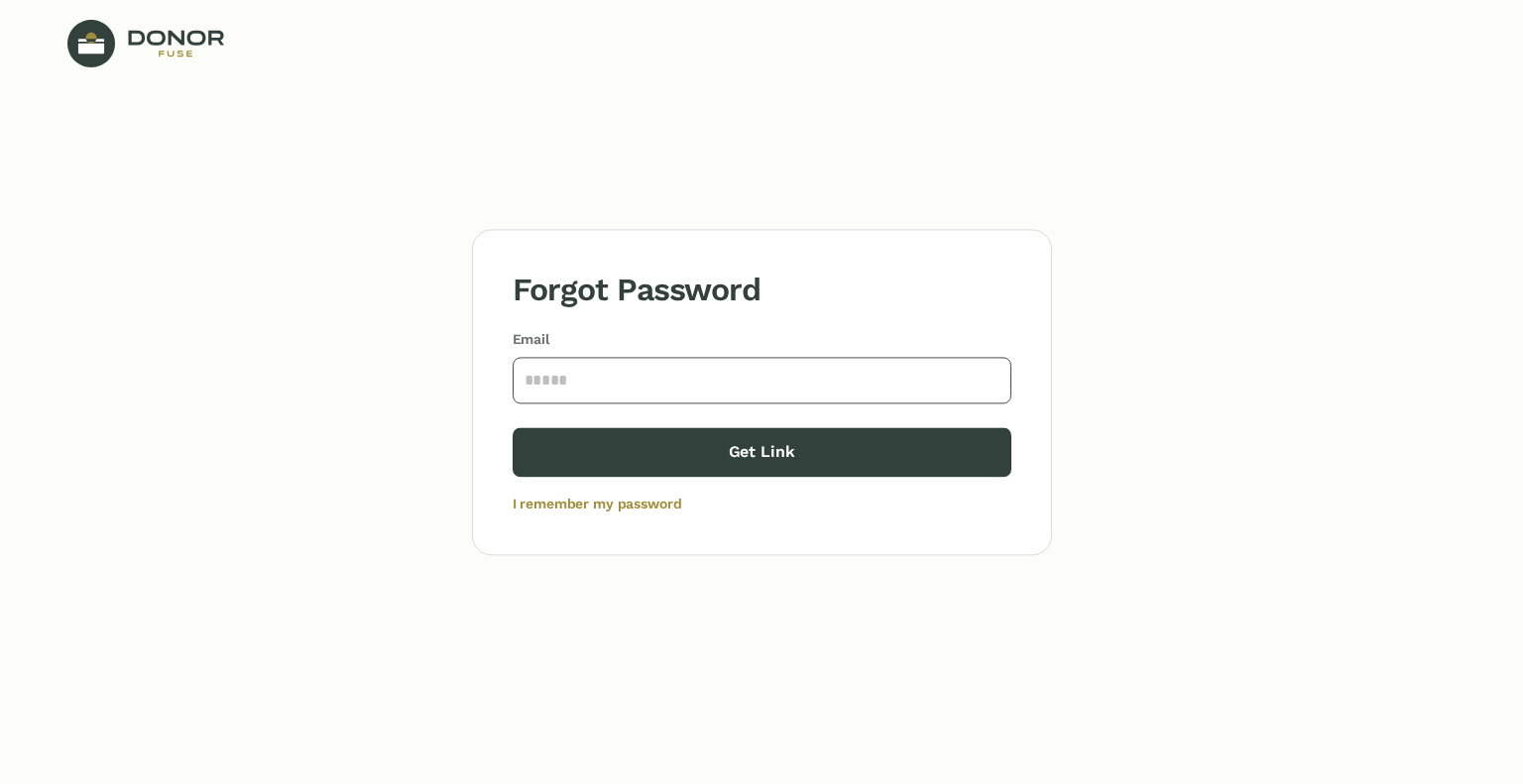 type on "**********" 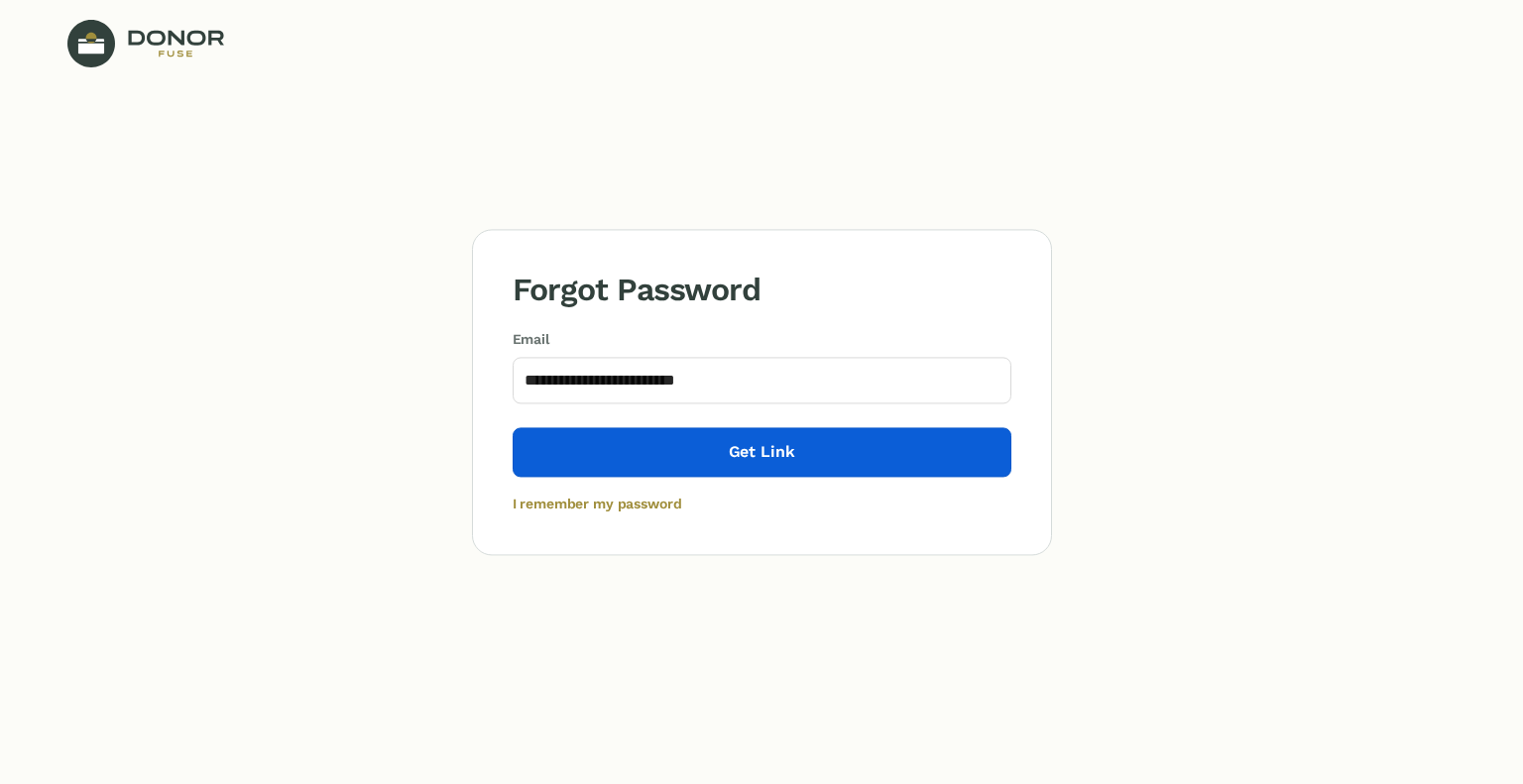 click on "Get Link" at bounding box center [762, 452] 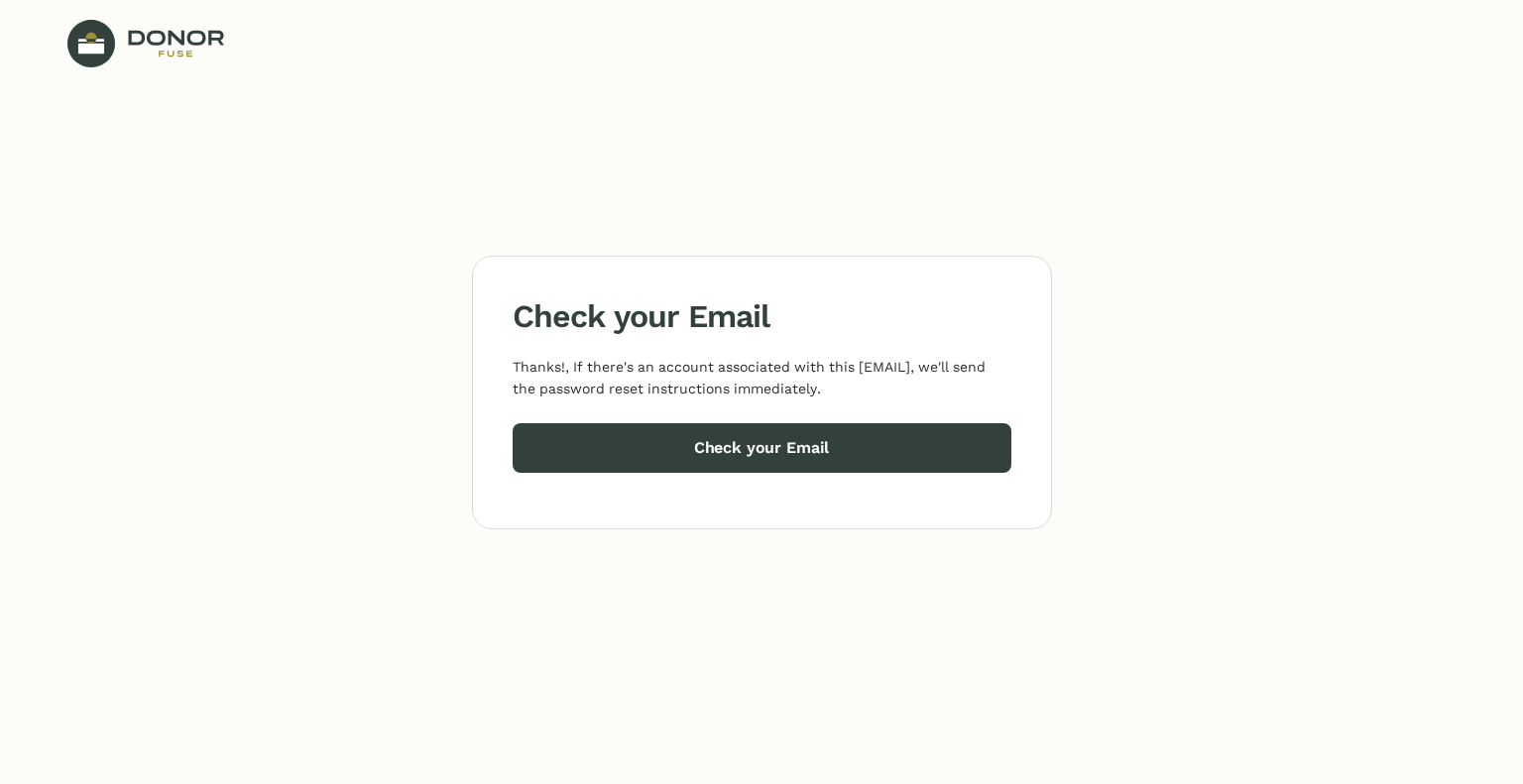 drag, startPoint x: 696, startPoint y: 462, endPoint x: 660, endPoint y: 393, distance: 77.82673 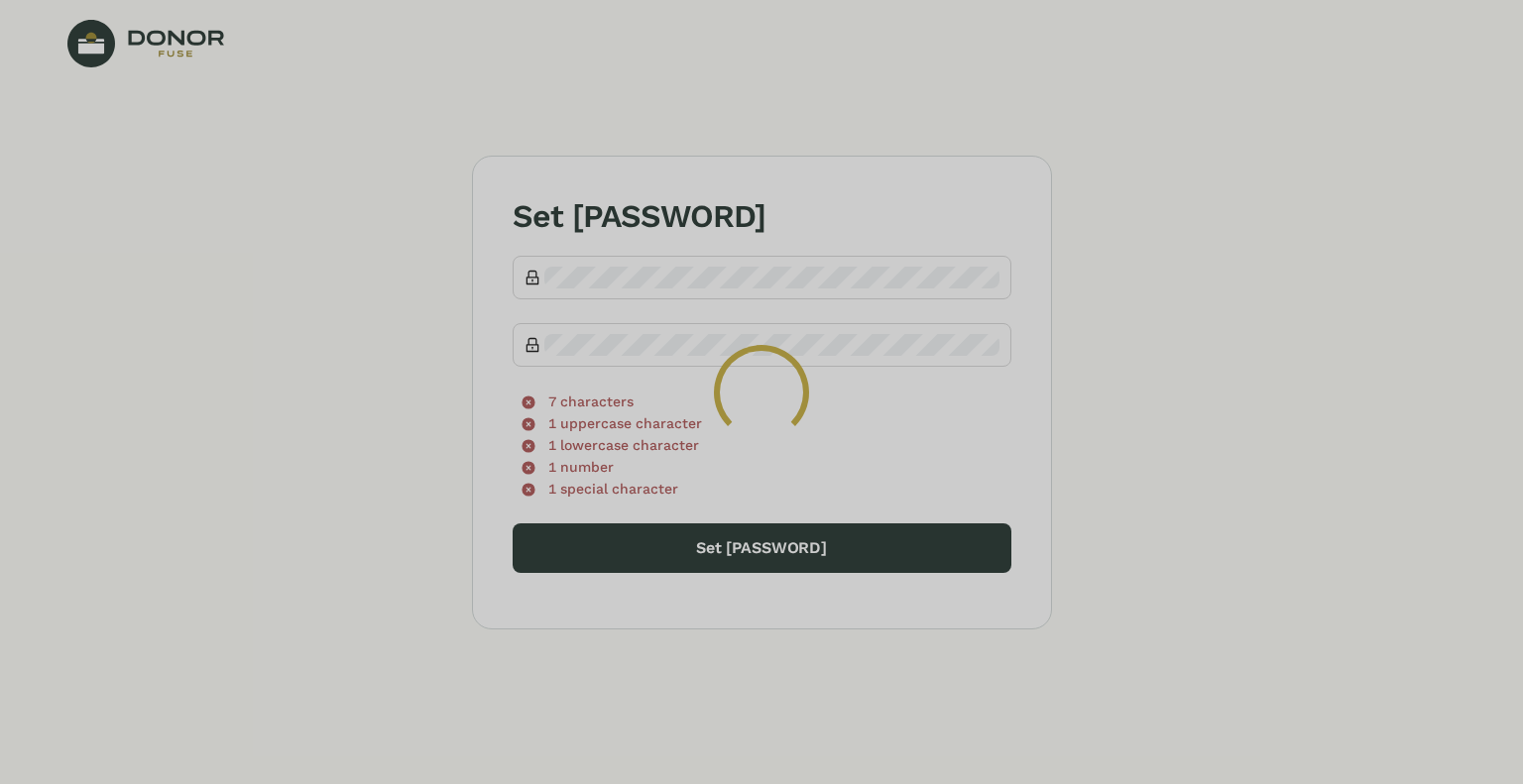 scroll, scrollTop: 0, scrollLeft: 0, axis: both 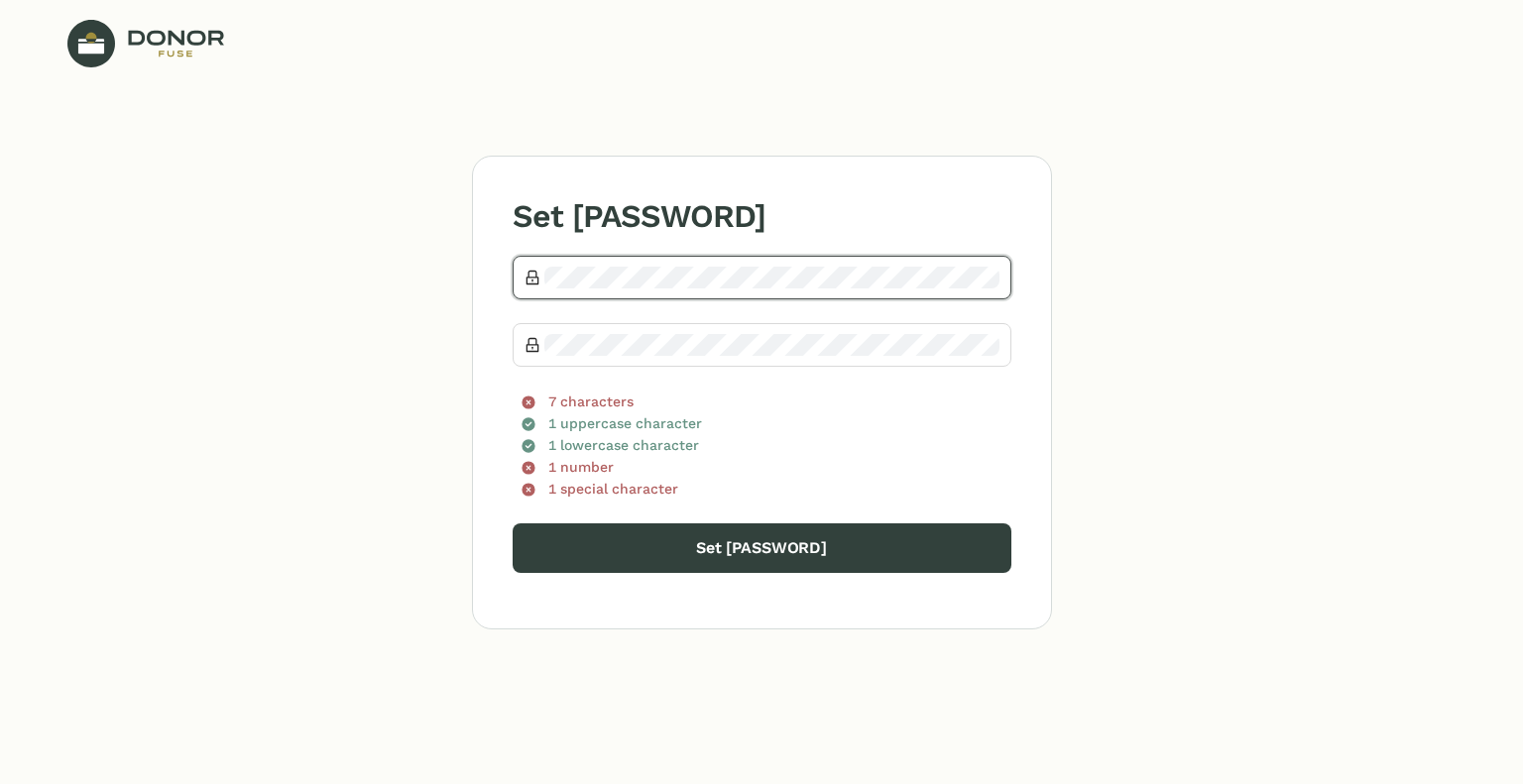 click on "Set Password" at bounding box center [762, 548] 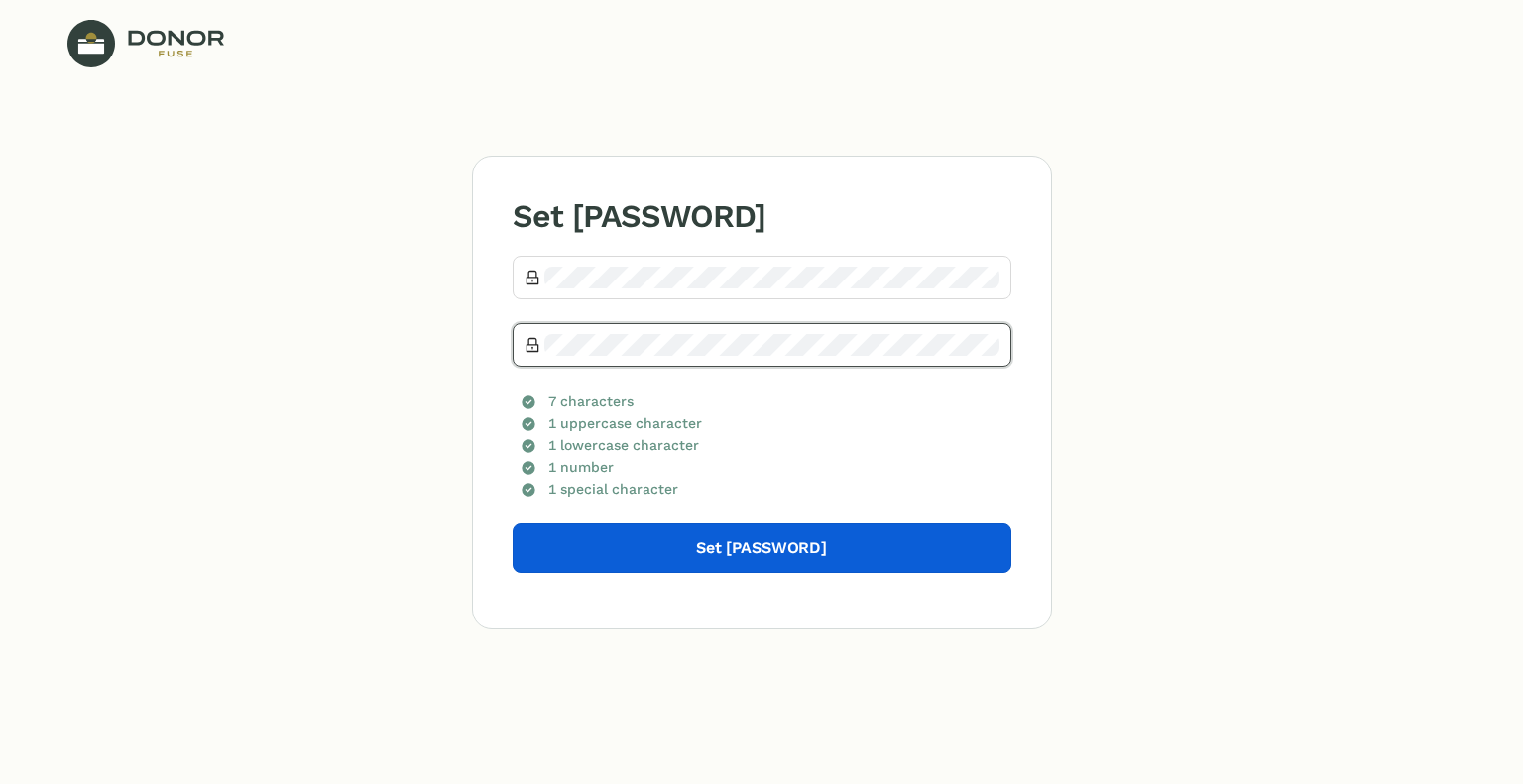 click on "Set Password" at bounding box center (762, 548) 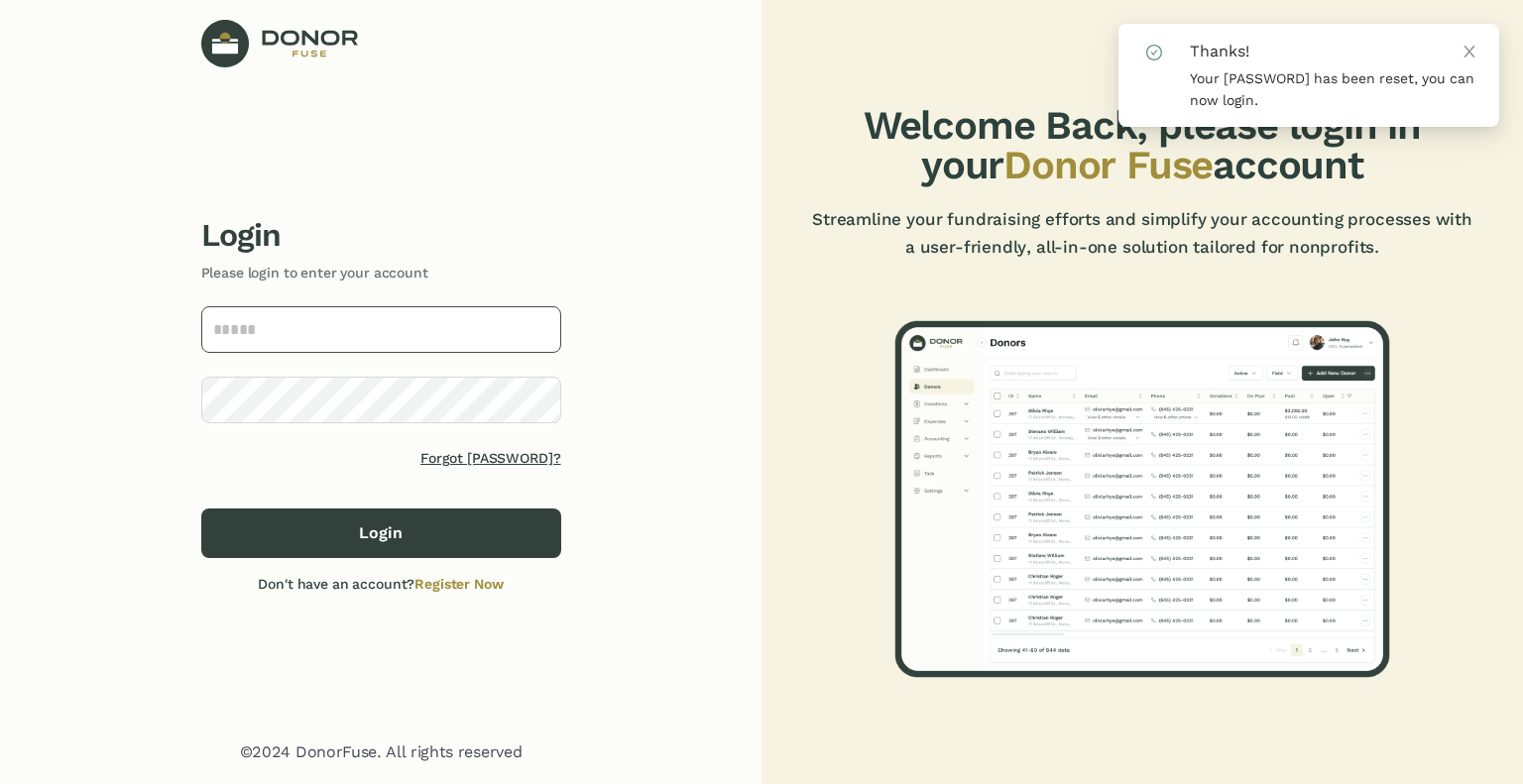 click at bounding box center (381, 329) 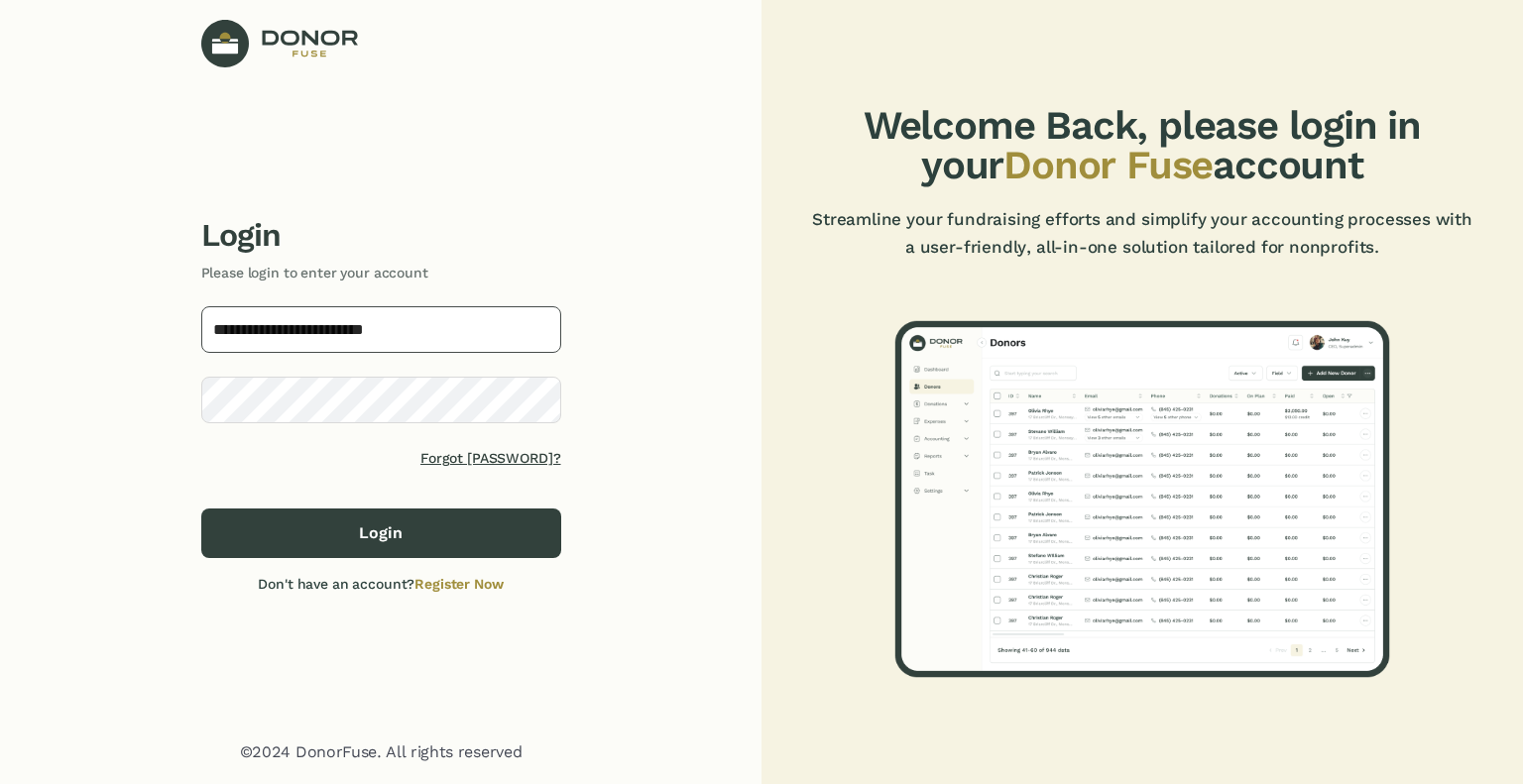 type on "*********" 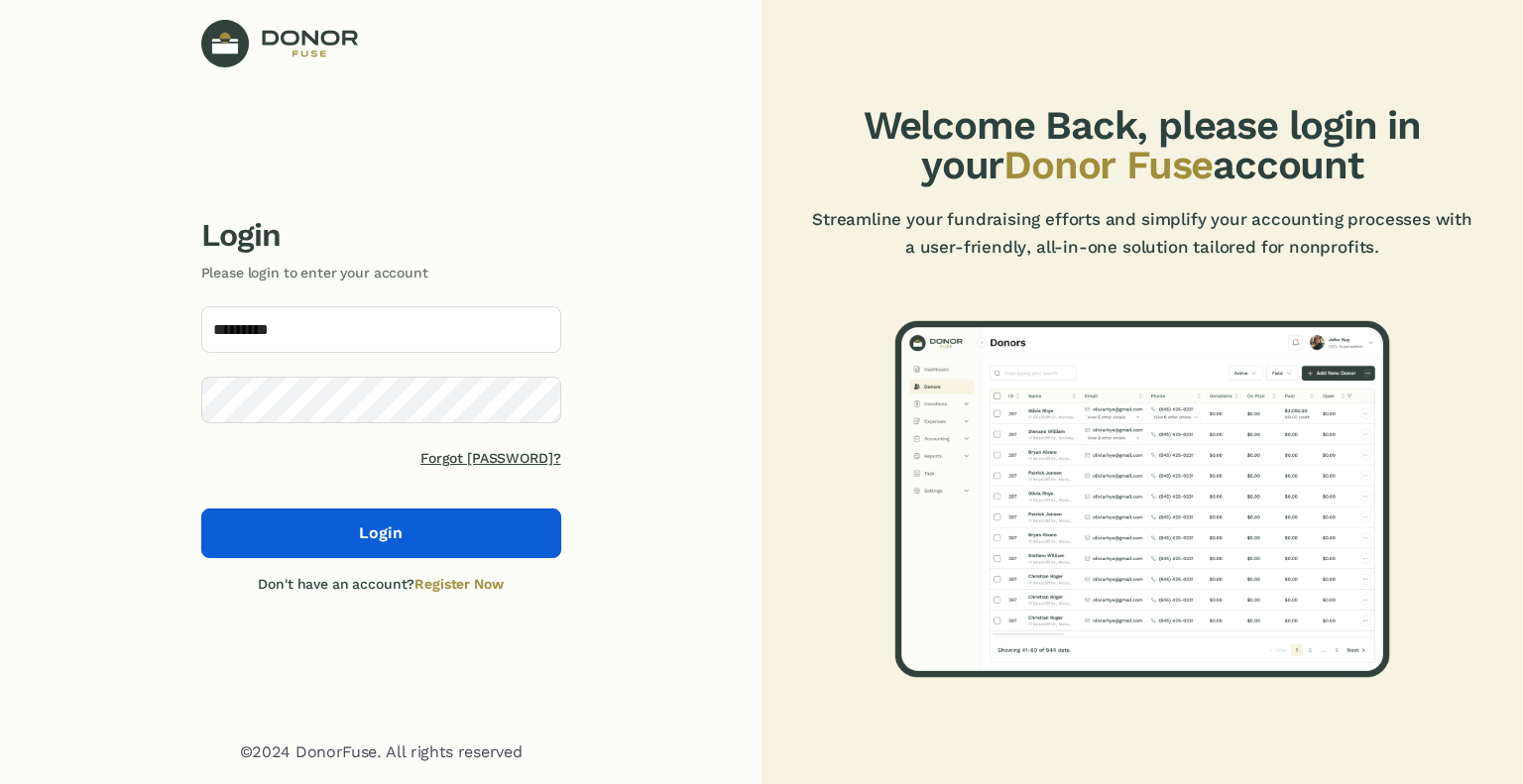 click on "Login" at bounding box center (381, 533) 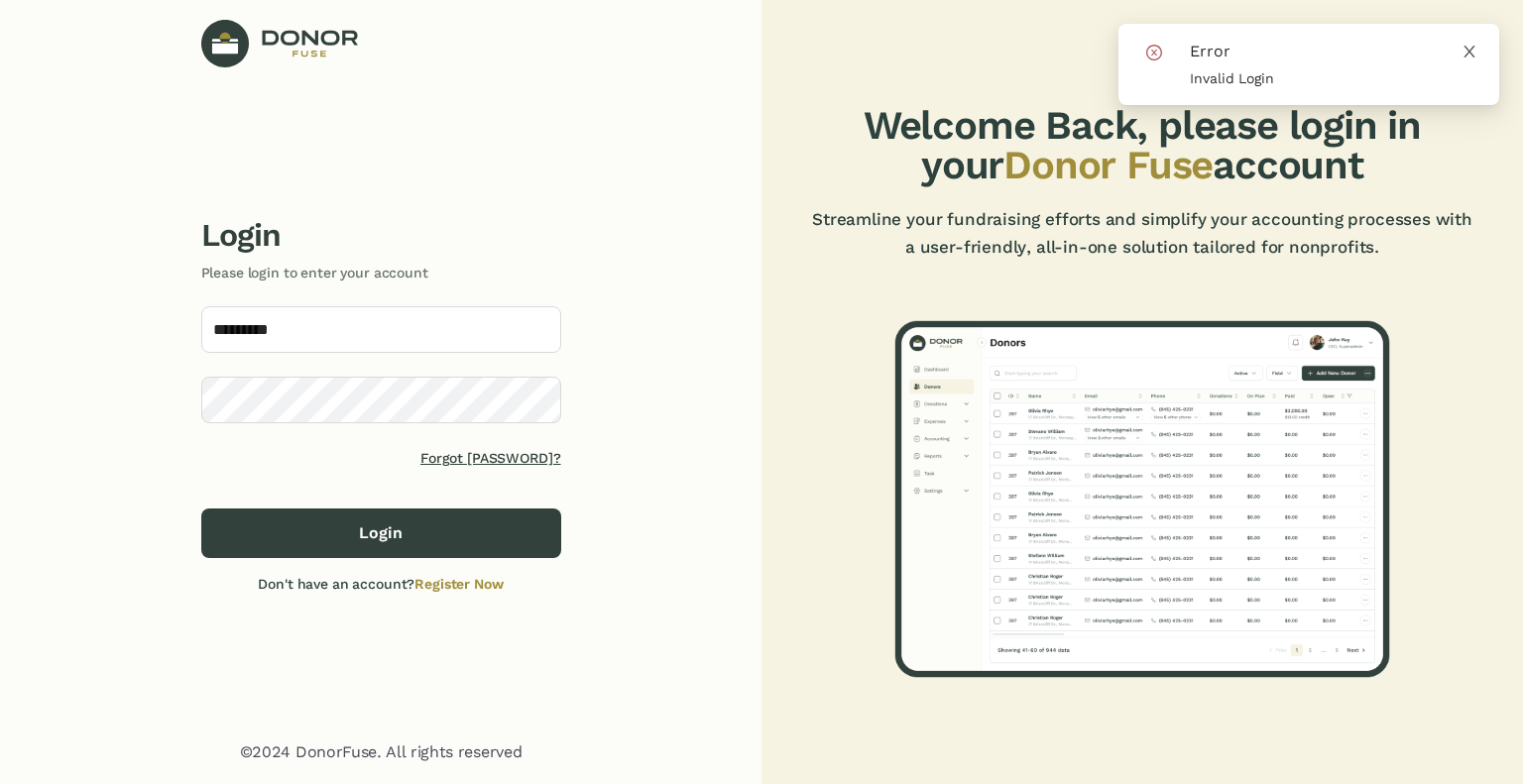 click at bounding box center (1469, 52) 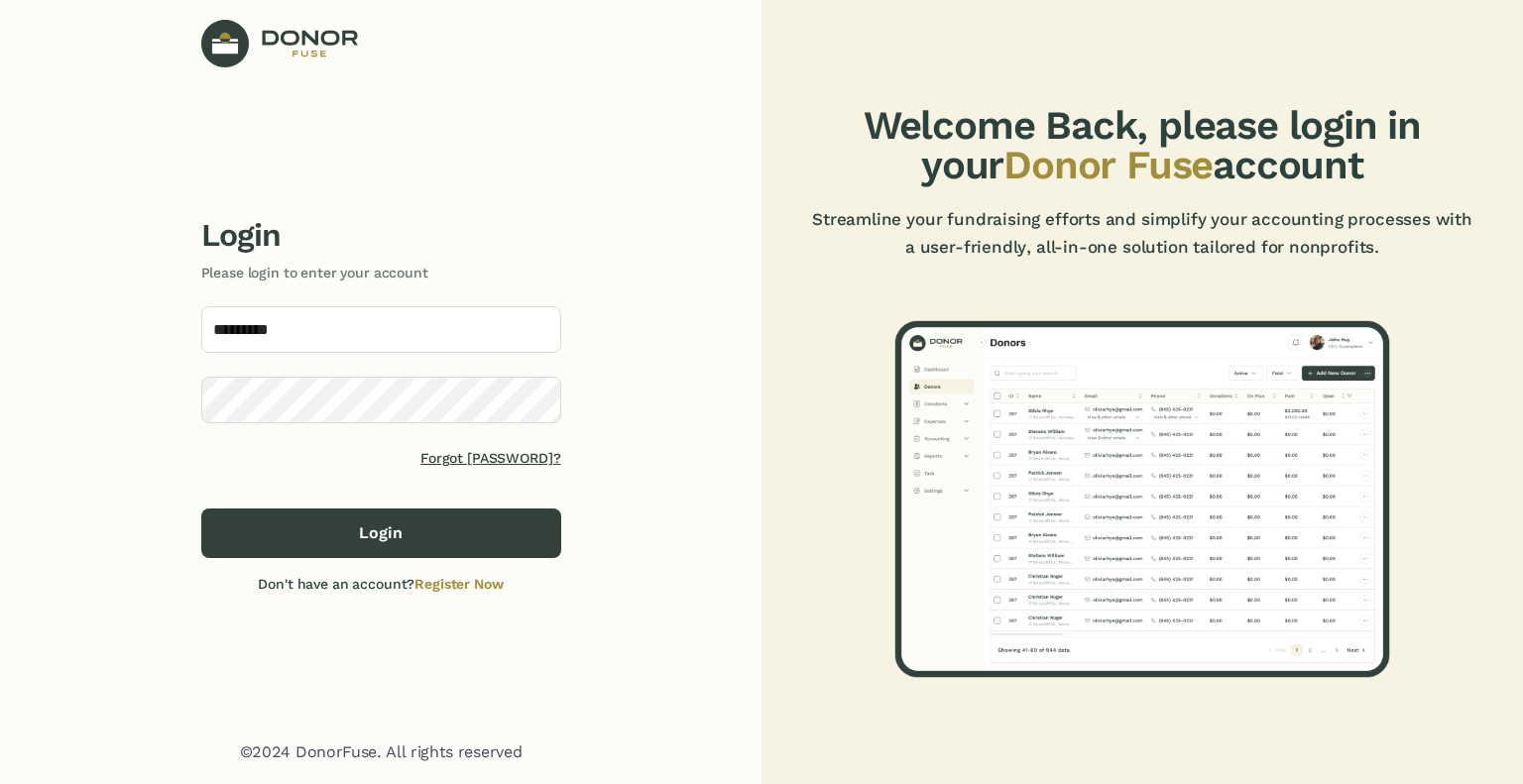click on "Forgot password?" at bounding box center [502, 458] 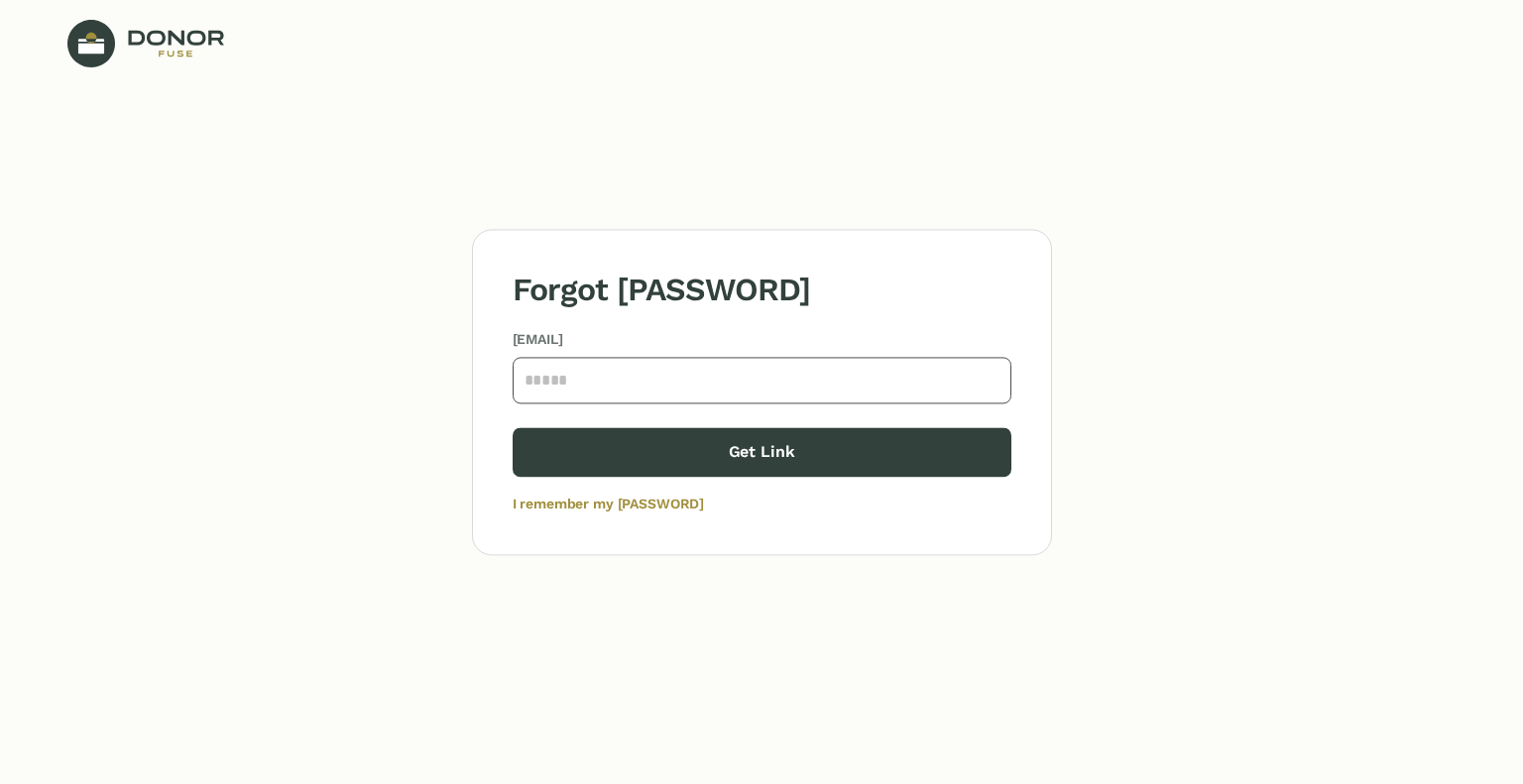 click at bounding box center [762, 380] 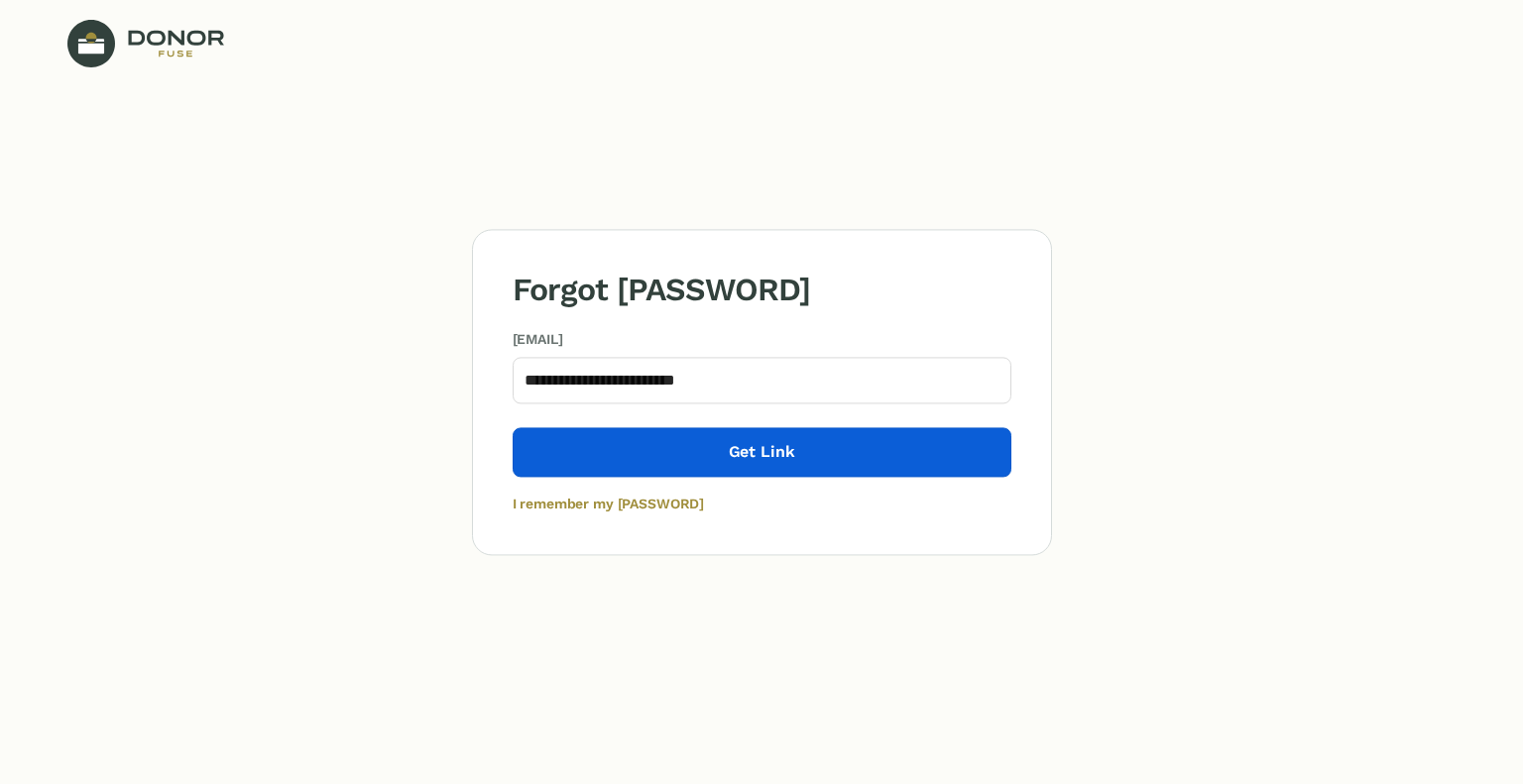 click on "Get Link" at bounding box center (762, 452) 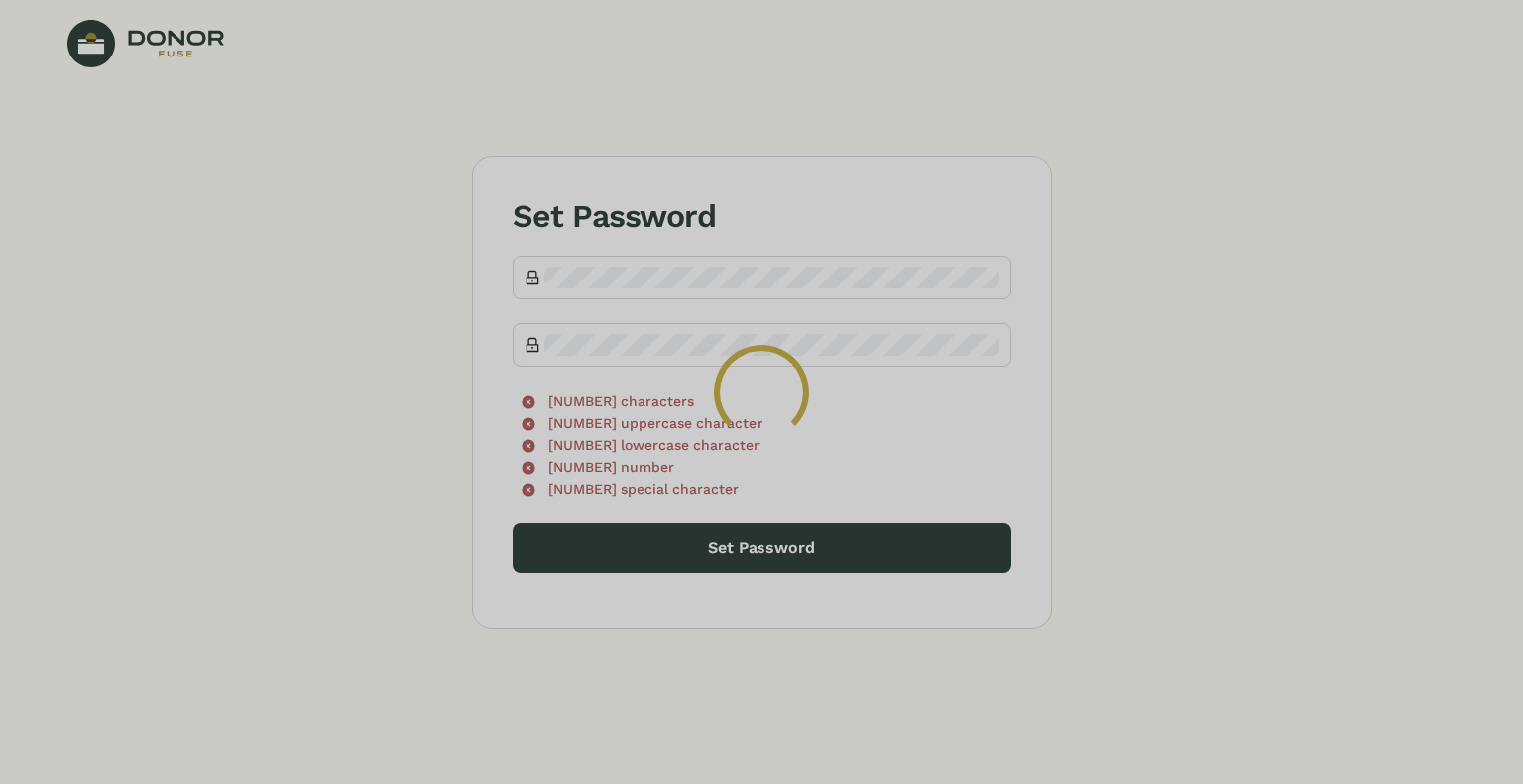 scroll, scrollTop: 0, scrollLeft: 0, axis: both 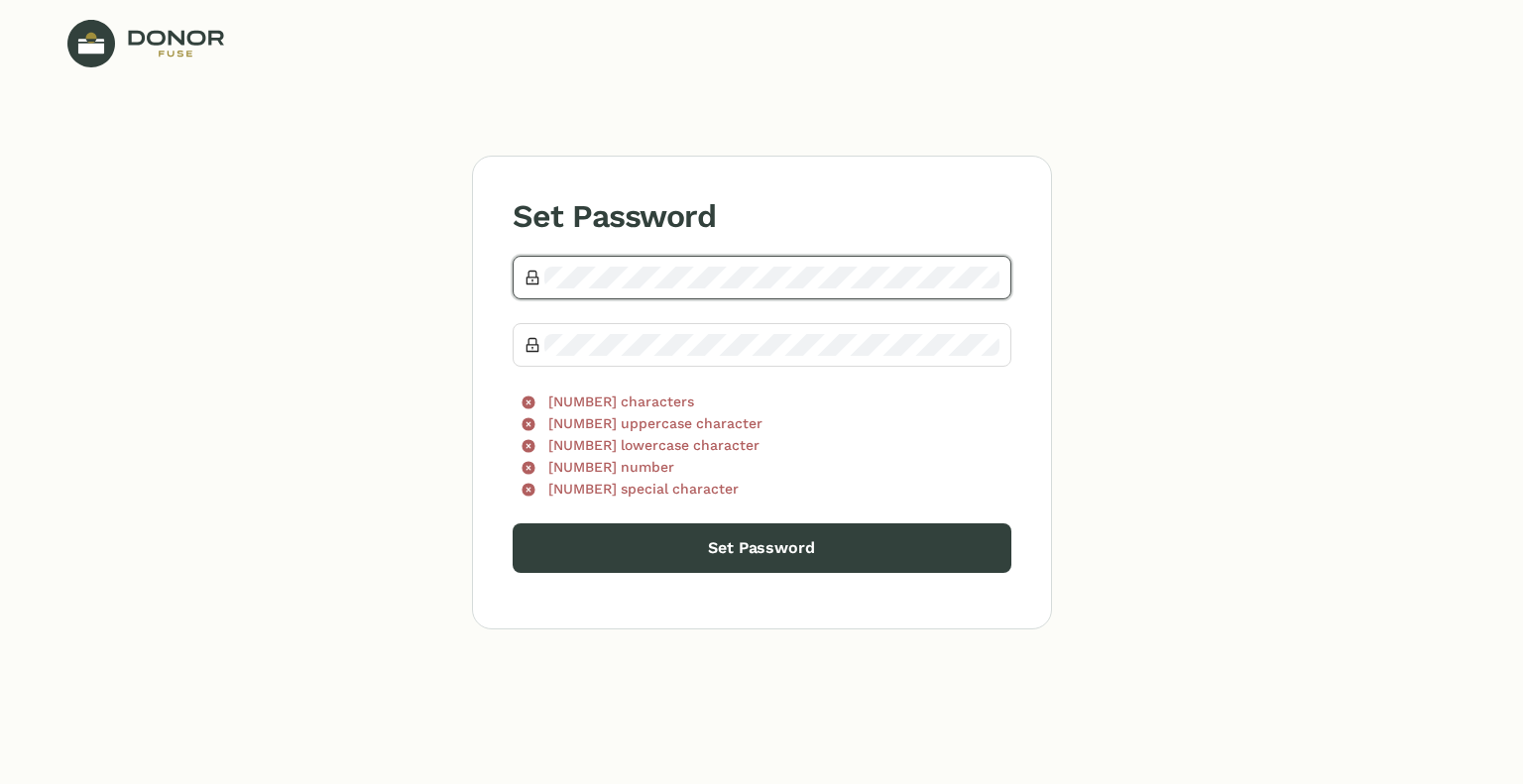 click at bounding box center (762, 278) 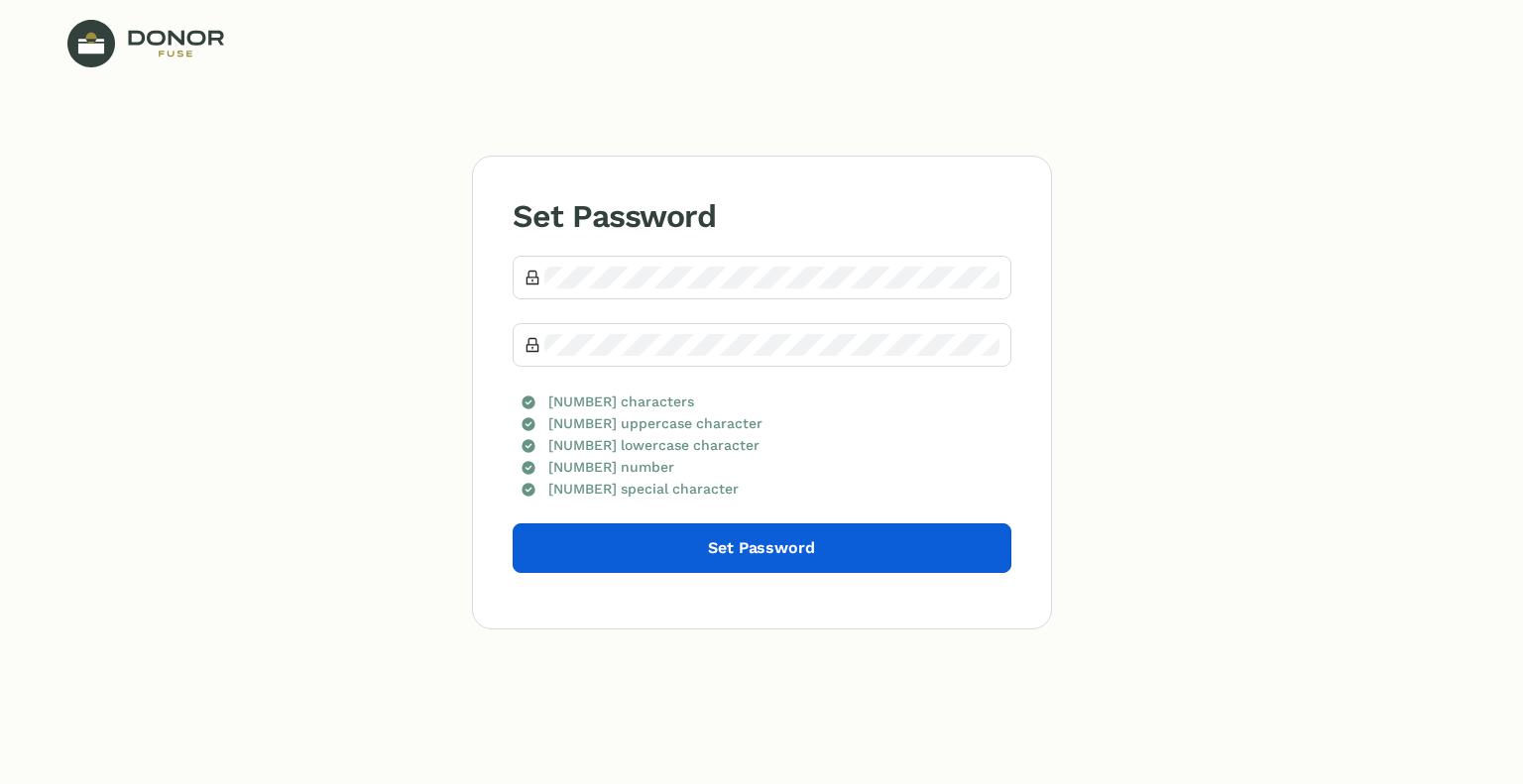 click on "Set Password" at bounding box center [762, 548] 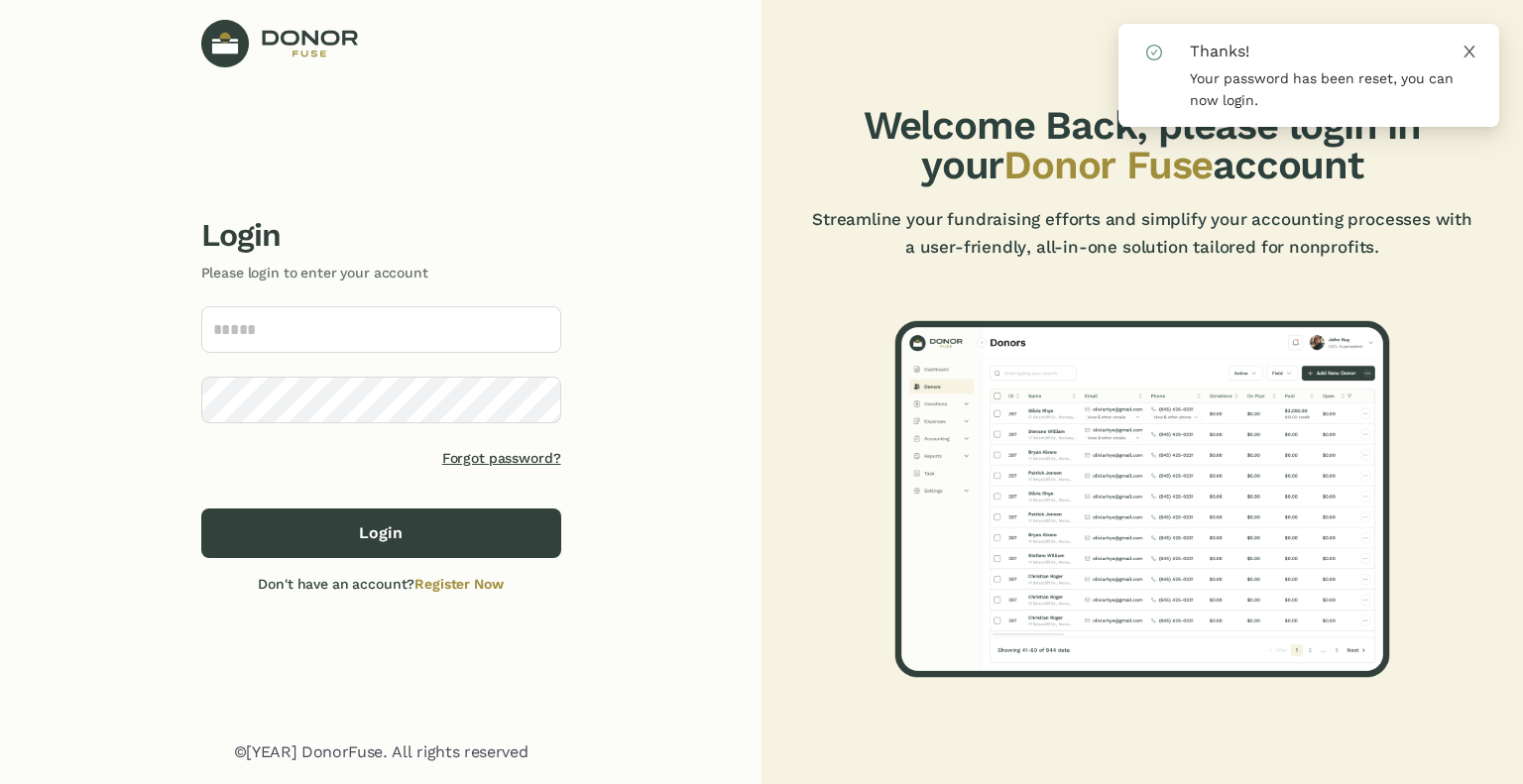 click at bounding box center (1469, 52) 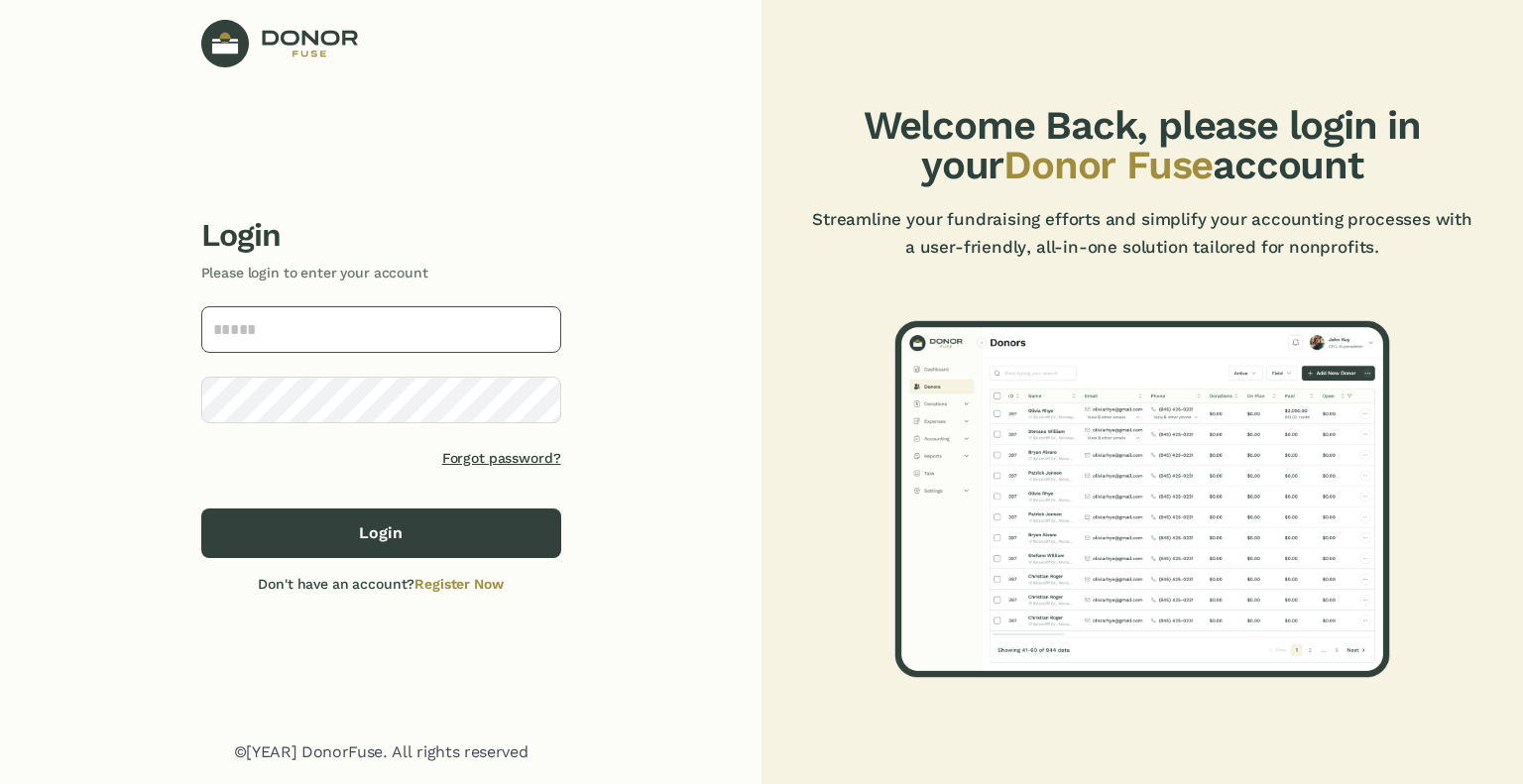 click at bounding box center (381, 329) 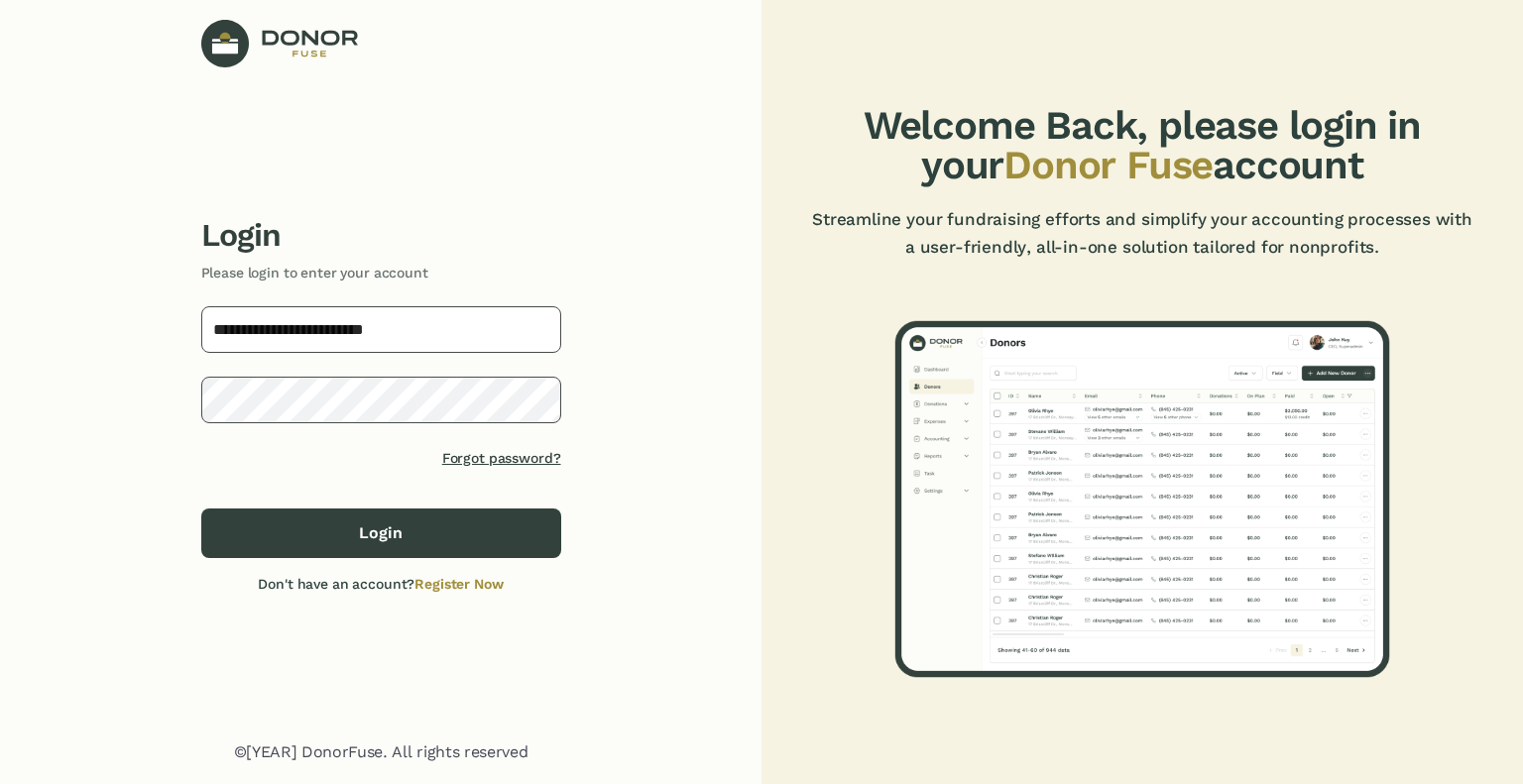 type on "*********" 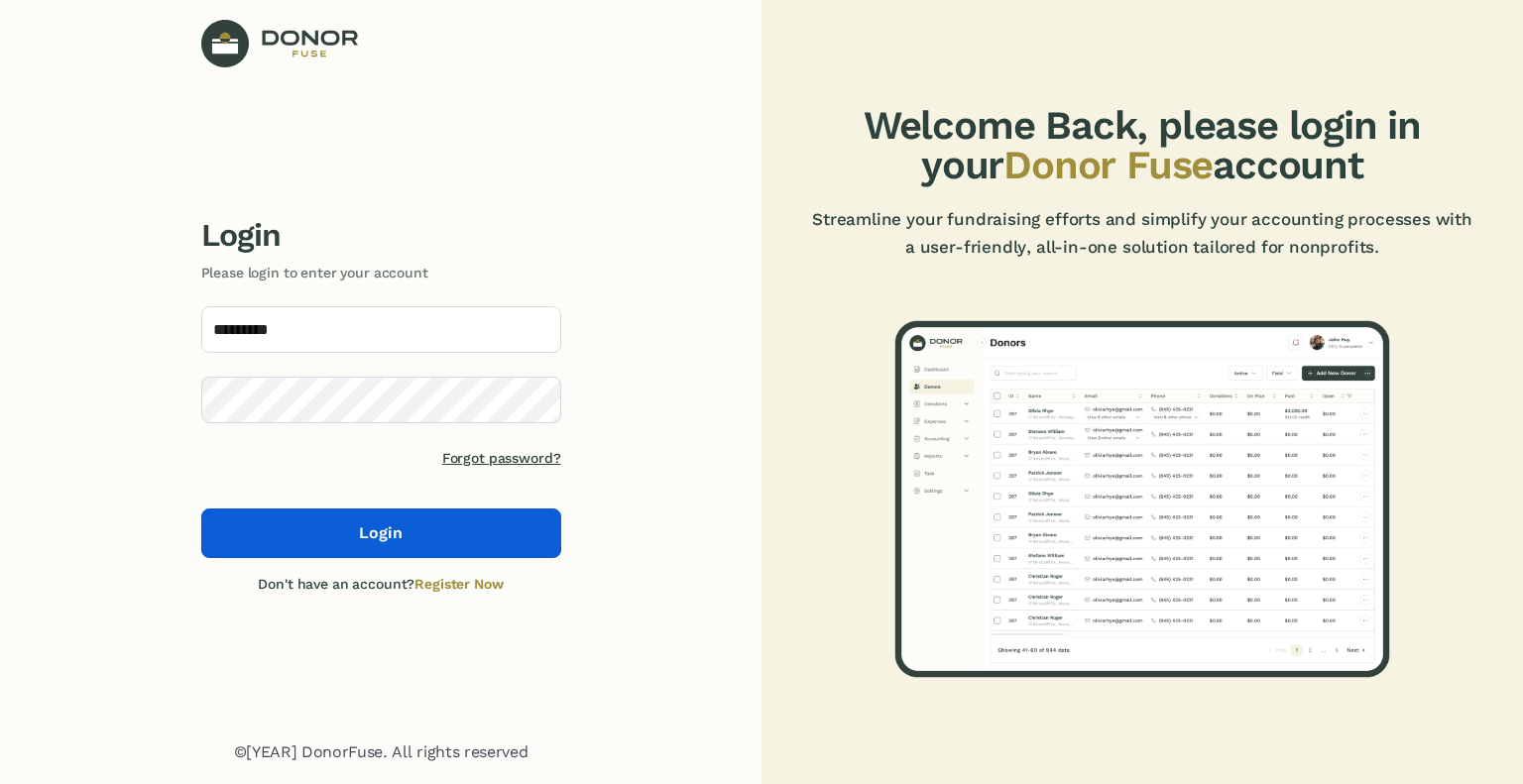 click on "Login" at bounding box center (381, 533) 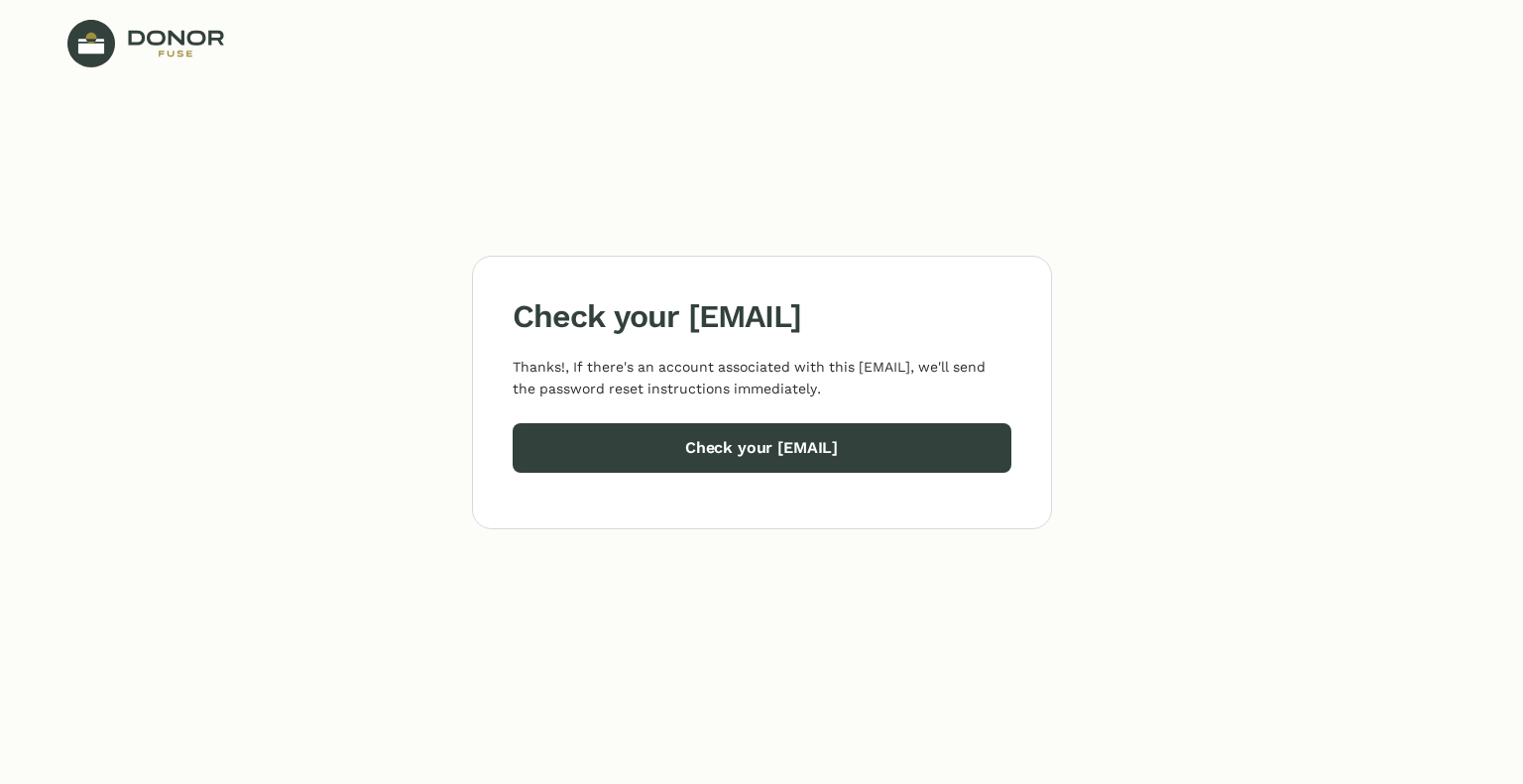 scroll, scrollTop: 0, scrollLeft: 0, axis: both 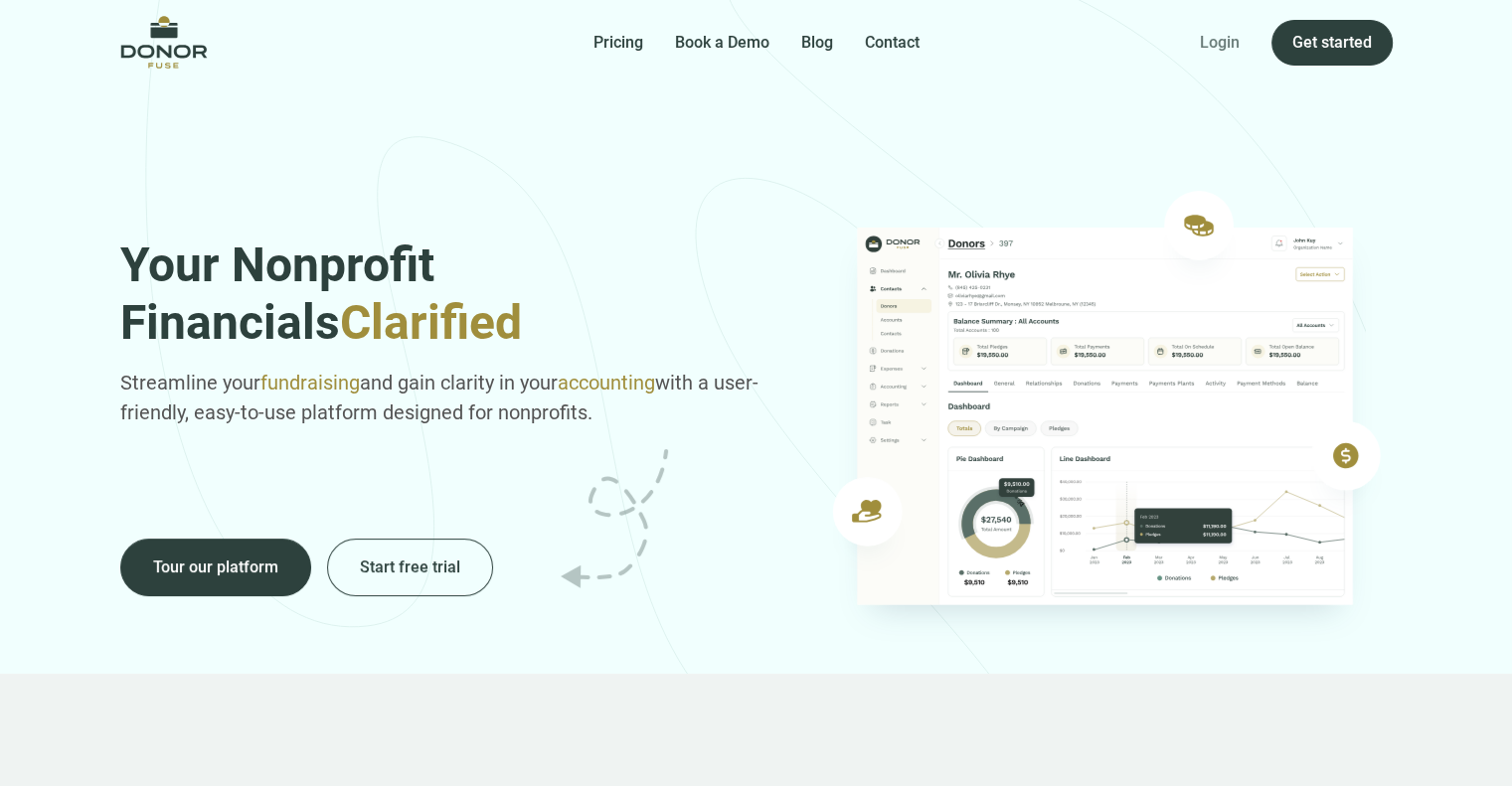 click on "Login" at bounding box center (1220, 43) 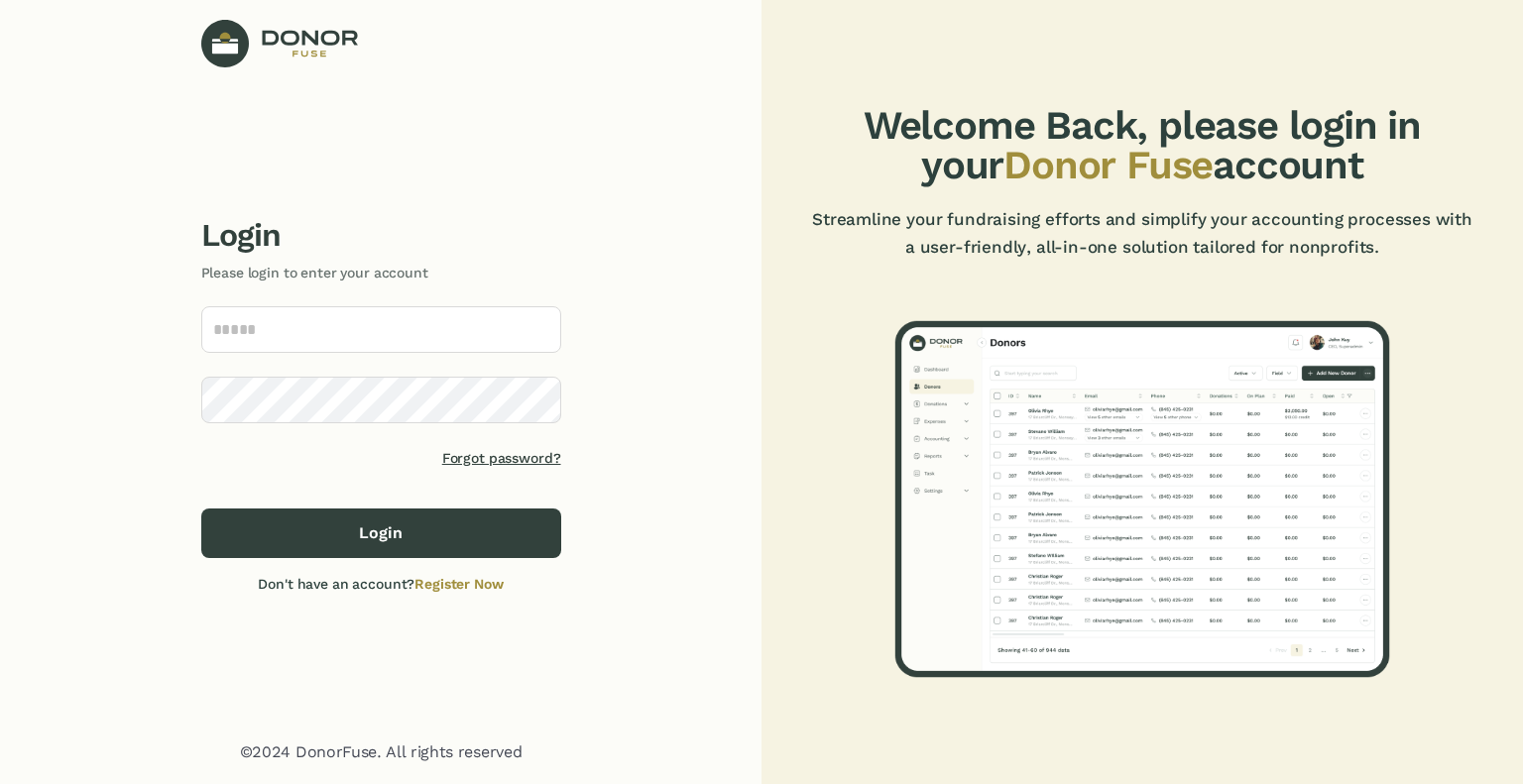 scroll, scrollTop: 0, scrollLeft: 0, axis: both 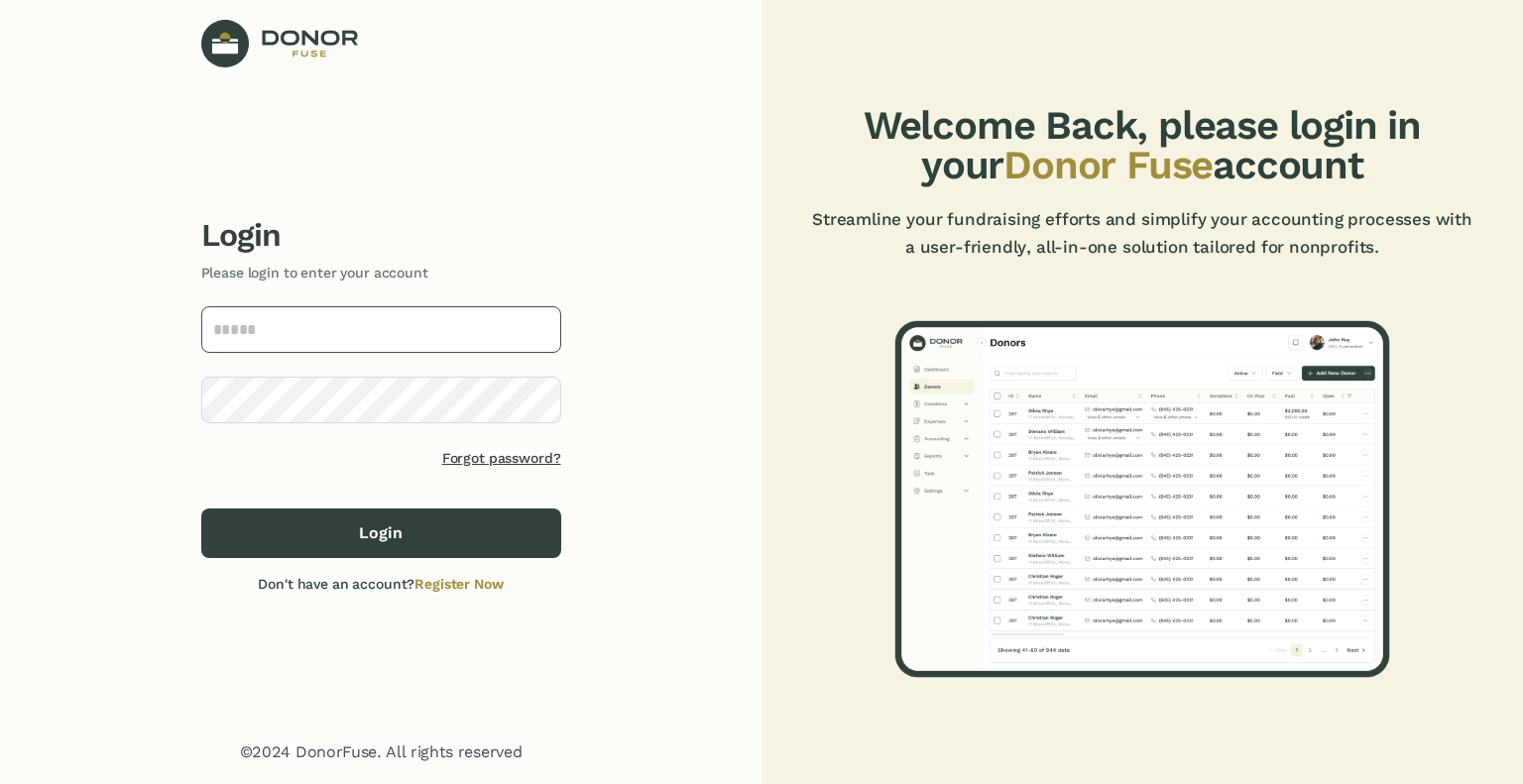 click at bounding box center [381, 329] 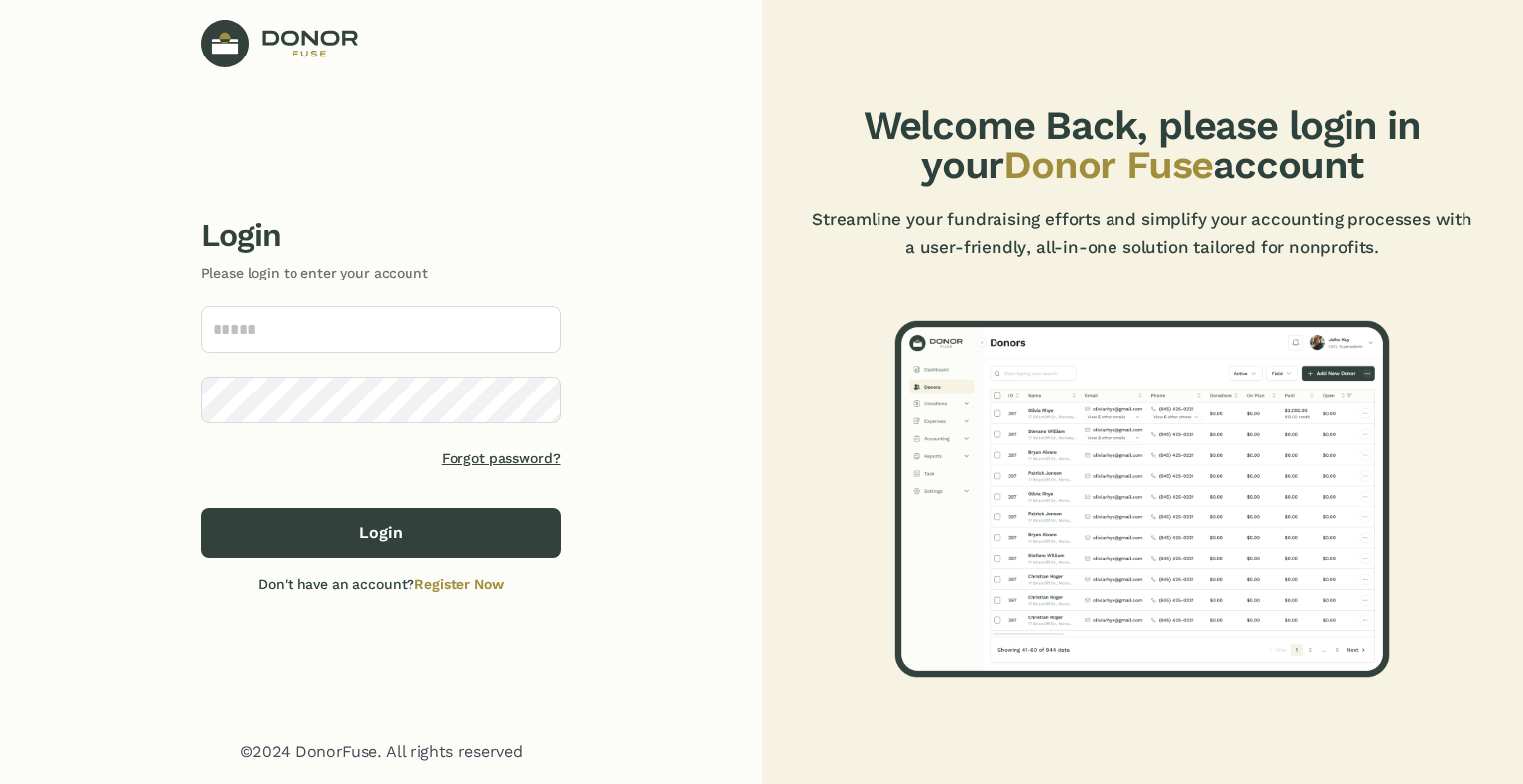 click on "Login Please login to enter your account Forgot password? Login Don't have an account? Register Now" at bounding box center (381, 404) 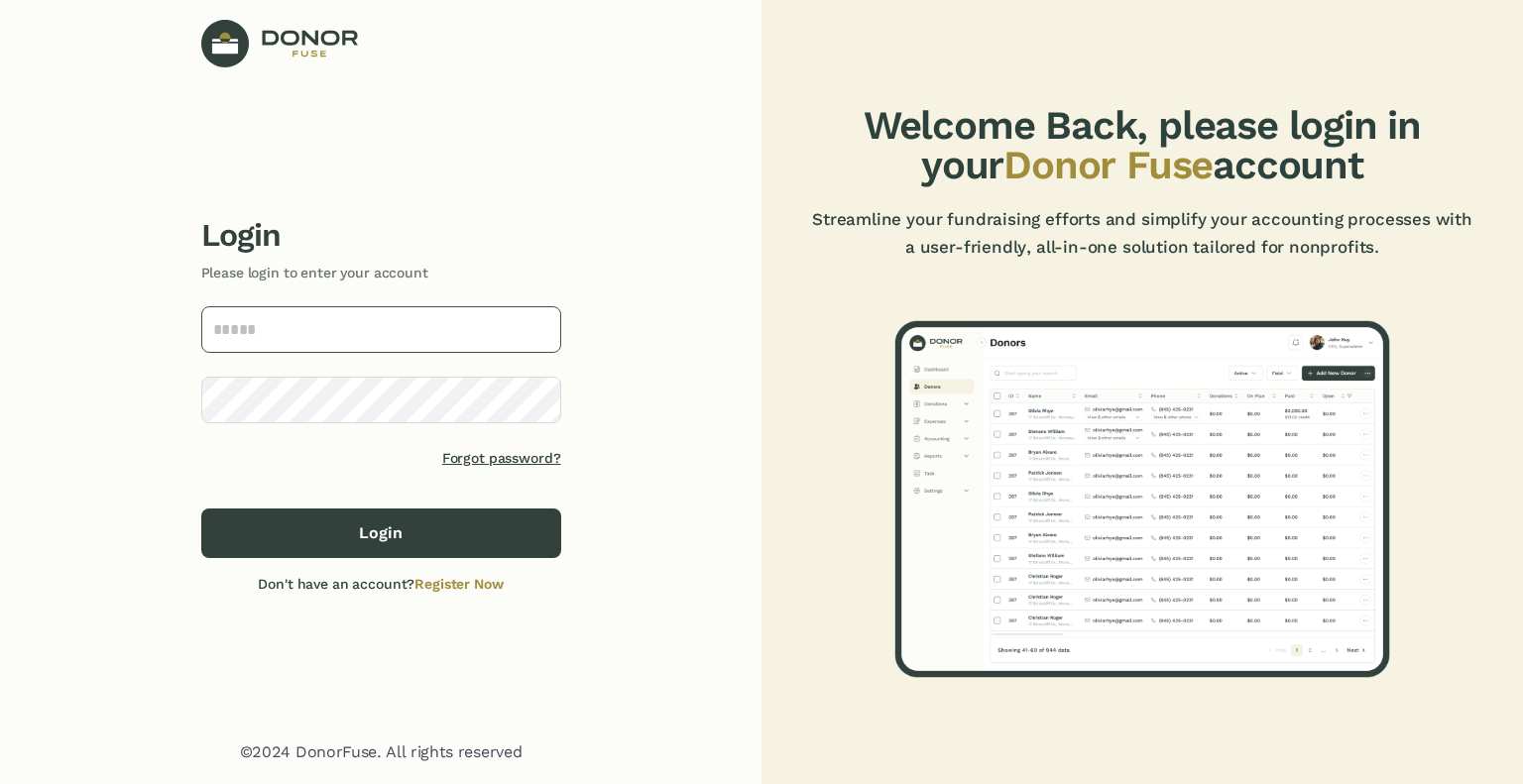 click at bounding box center [381, 329] 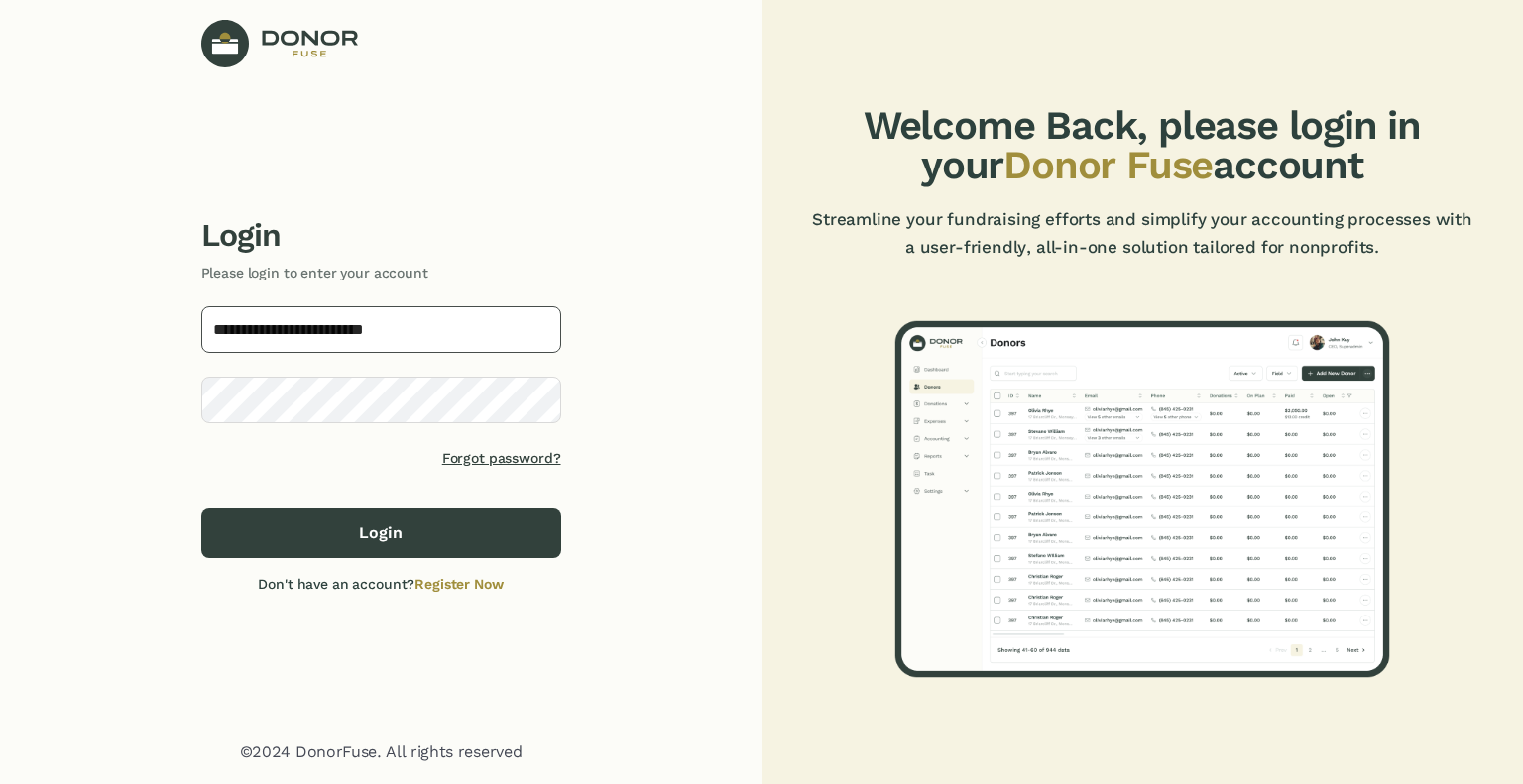 type on "**********" 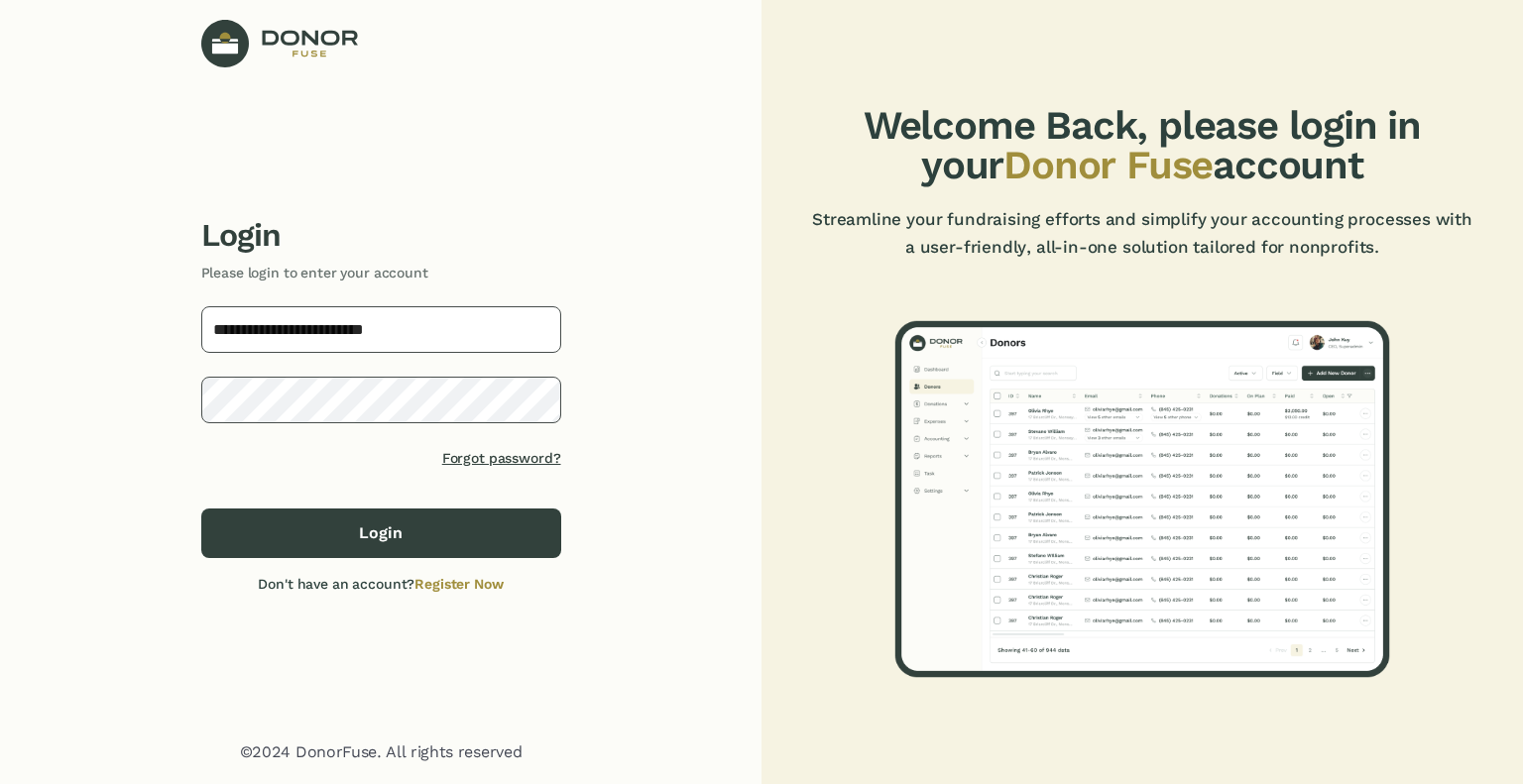 click on "[LOGIN]" at bounding box center [381, 533] 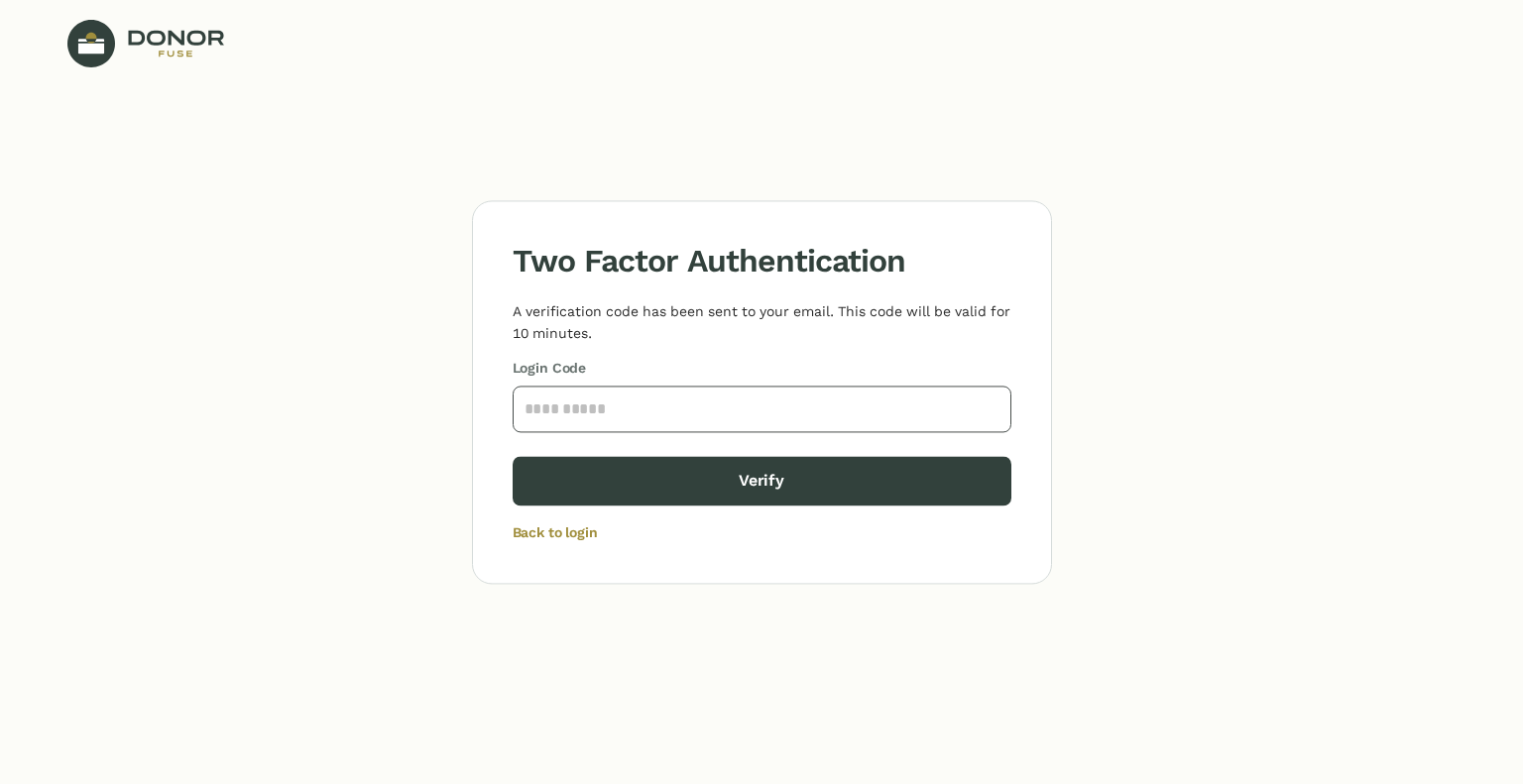 click at bounding box center (762, 408) 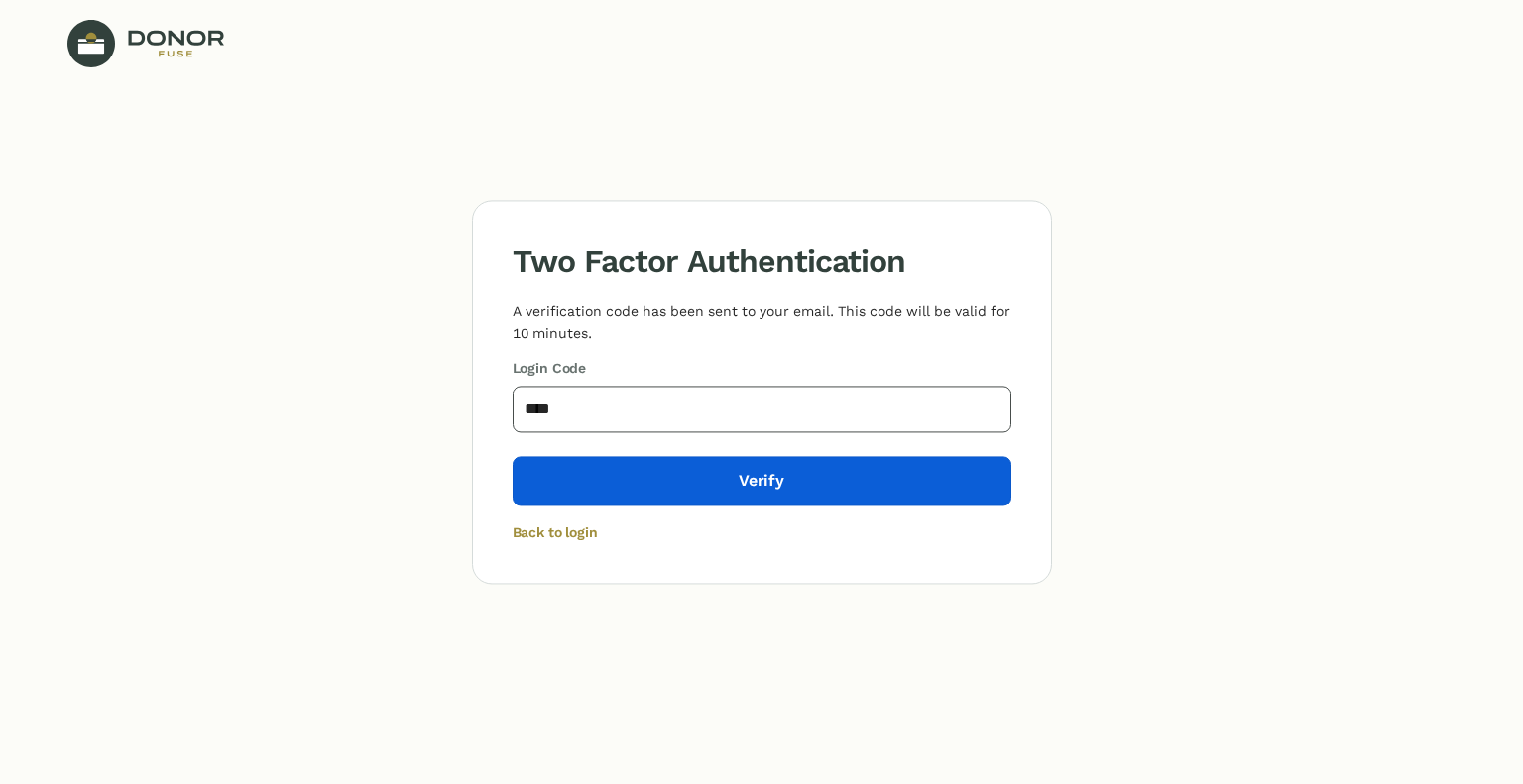 type on "****" 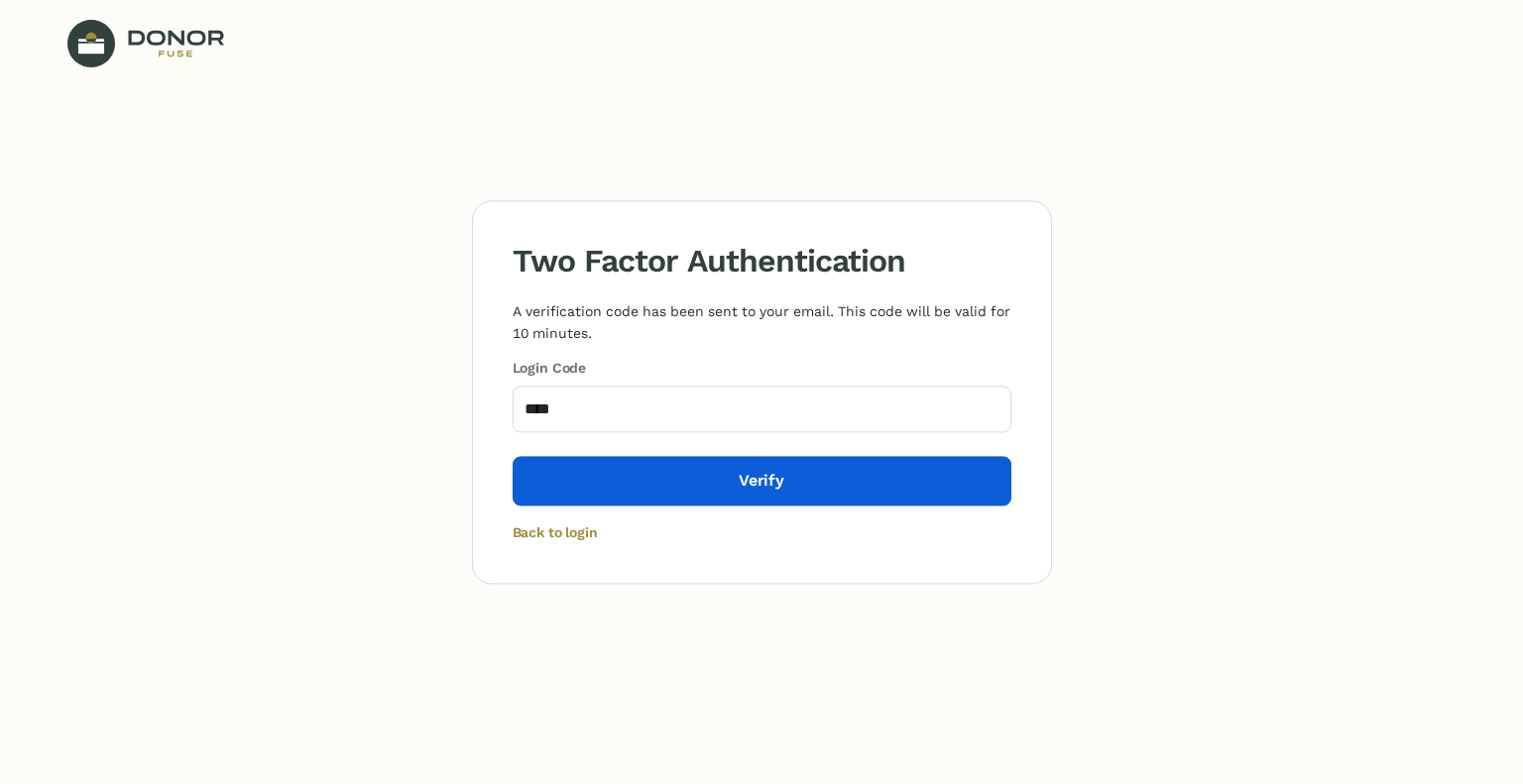 click on "[VERIFY]" at bounding box center (762, 481) 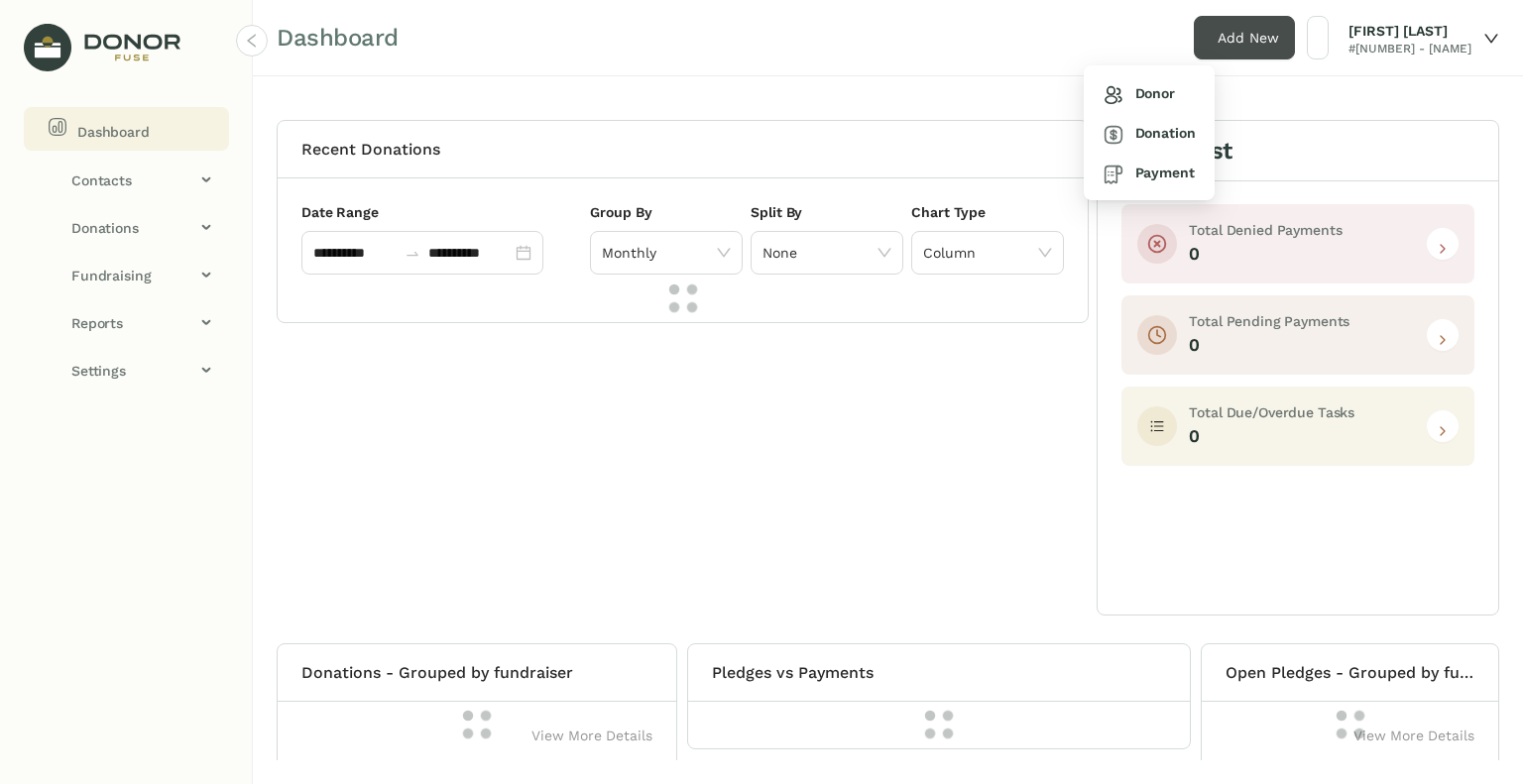 click on "Add New" at bounding box center [1214, 38] 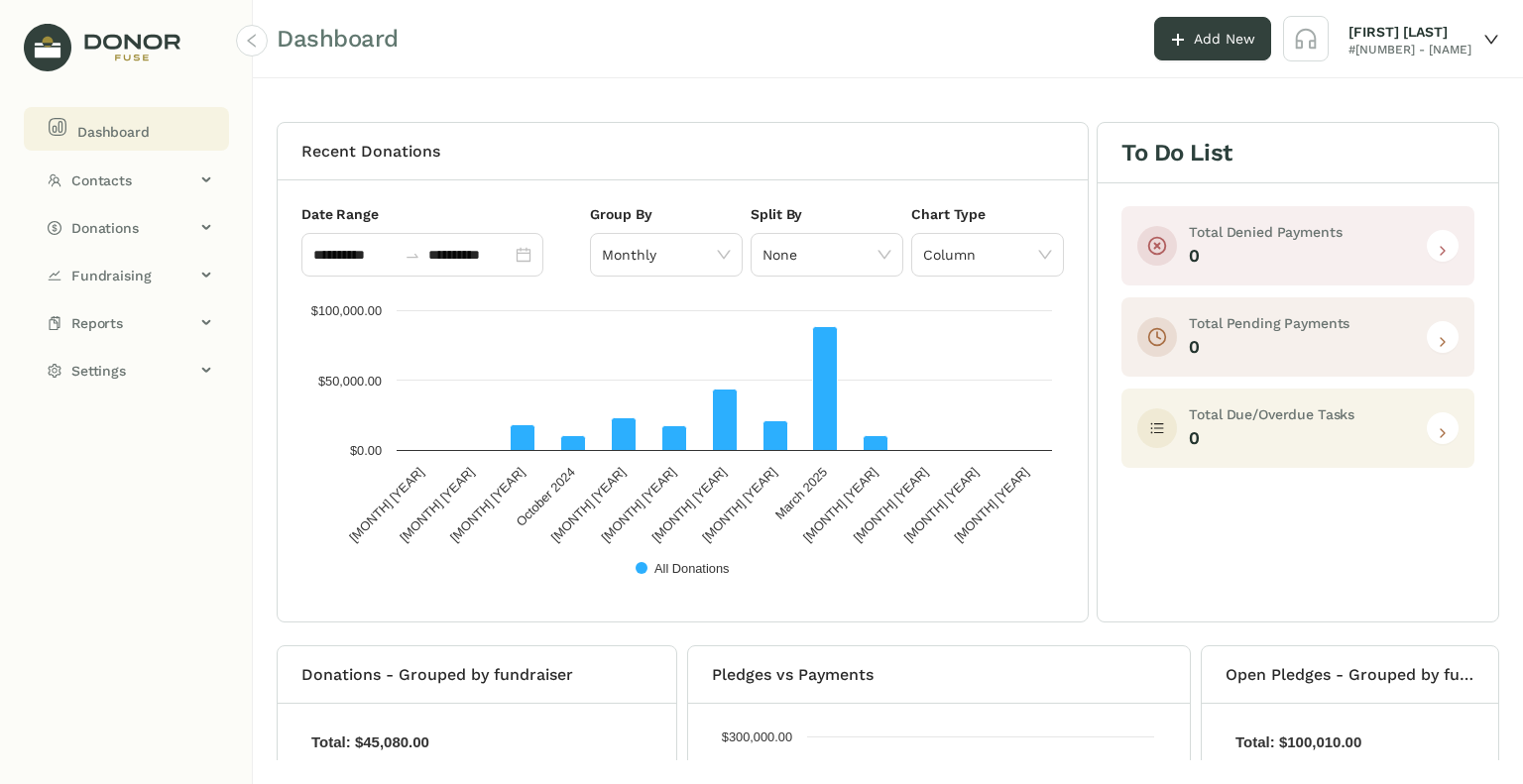 click on "Dashboard Add New [FIRST] [LAST] #[NUMBER] - [INSTITUTION]" at bounding box center (887, 39) 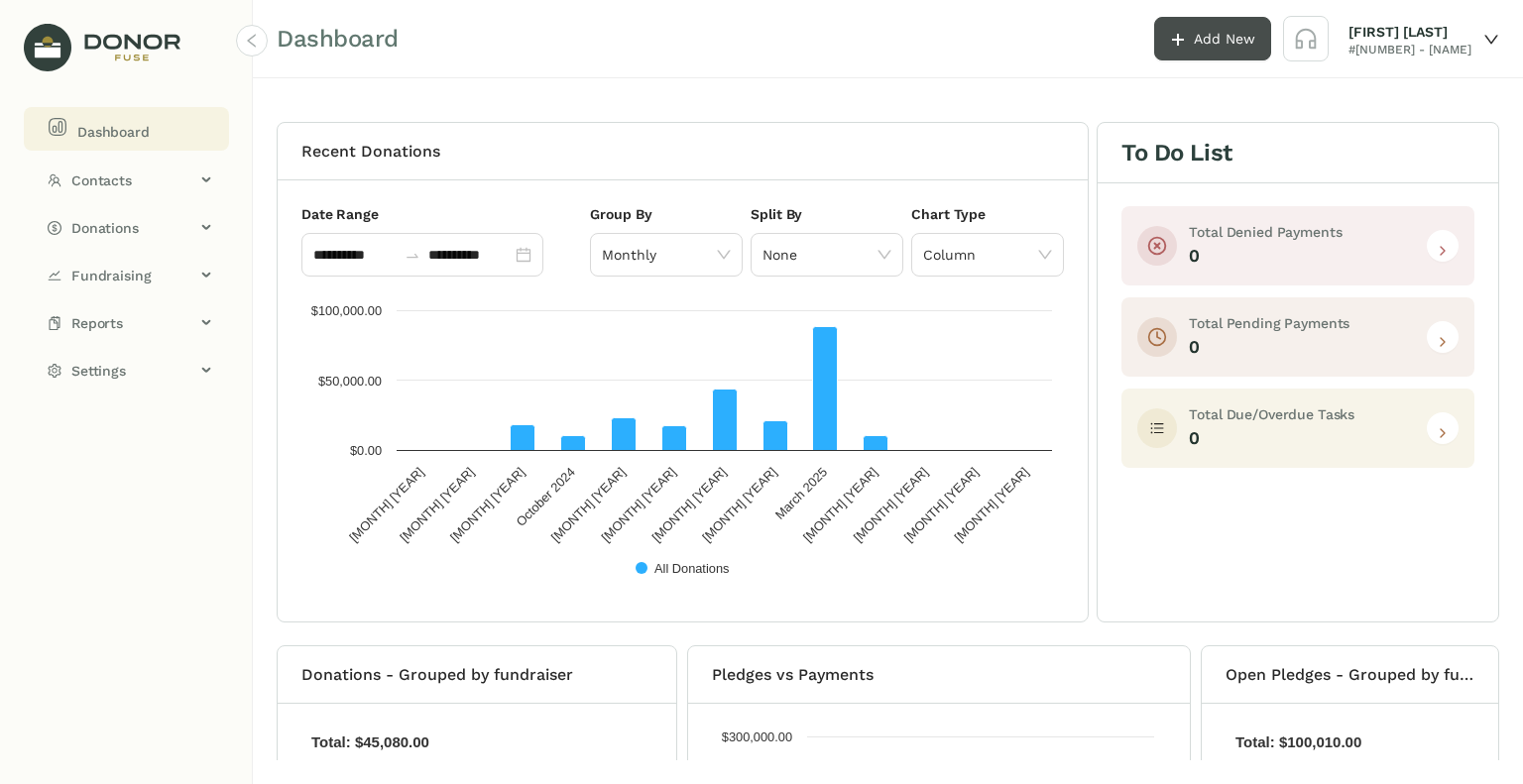 click on "Add New" at bounding box center [1190, 39] 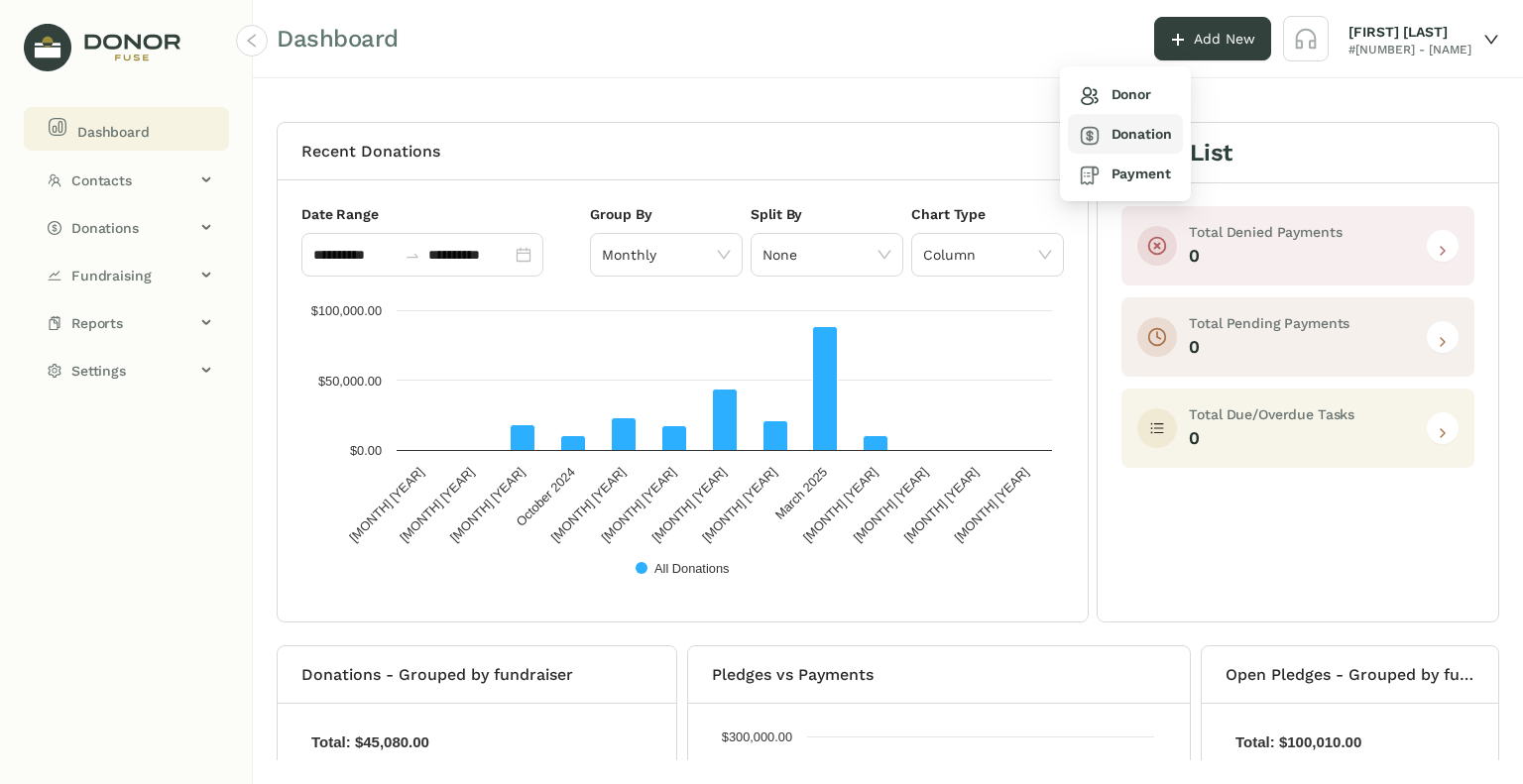 click on "[DONATION]" at bounding box center [1097, 94] 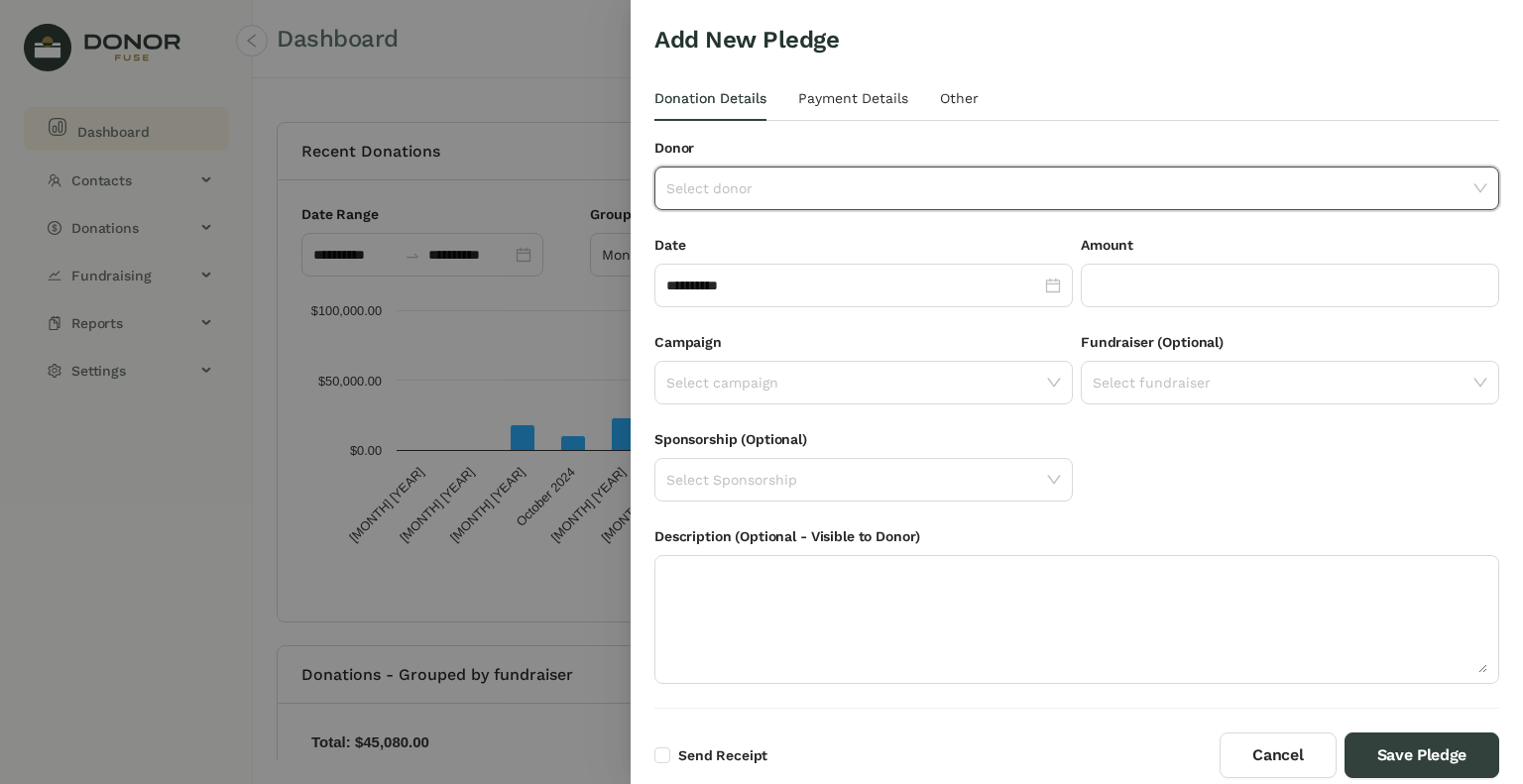 click at bounding box center [1070, 188] 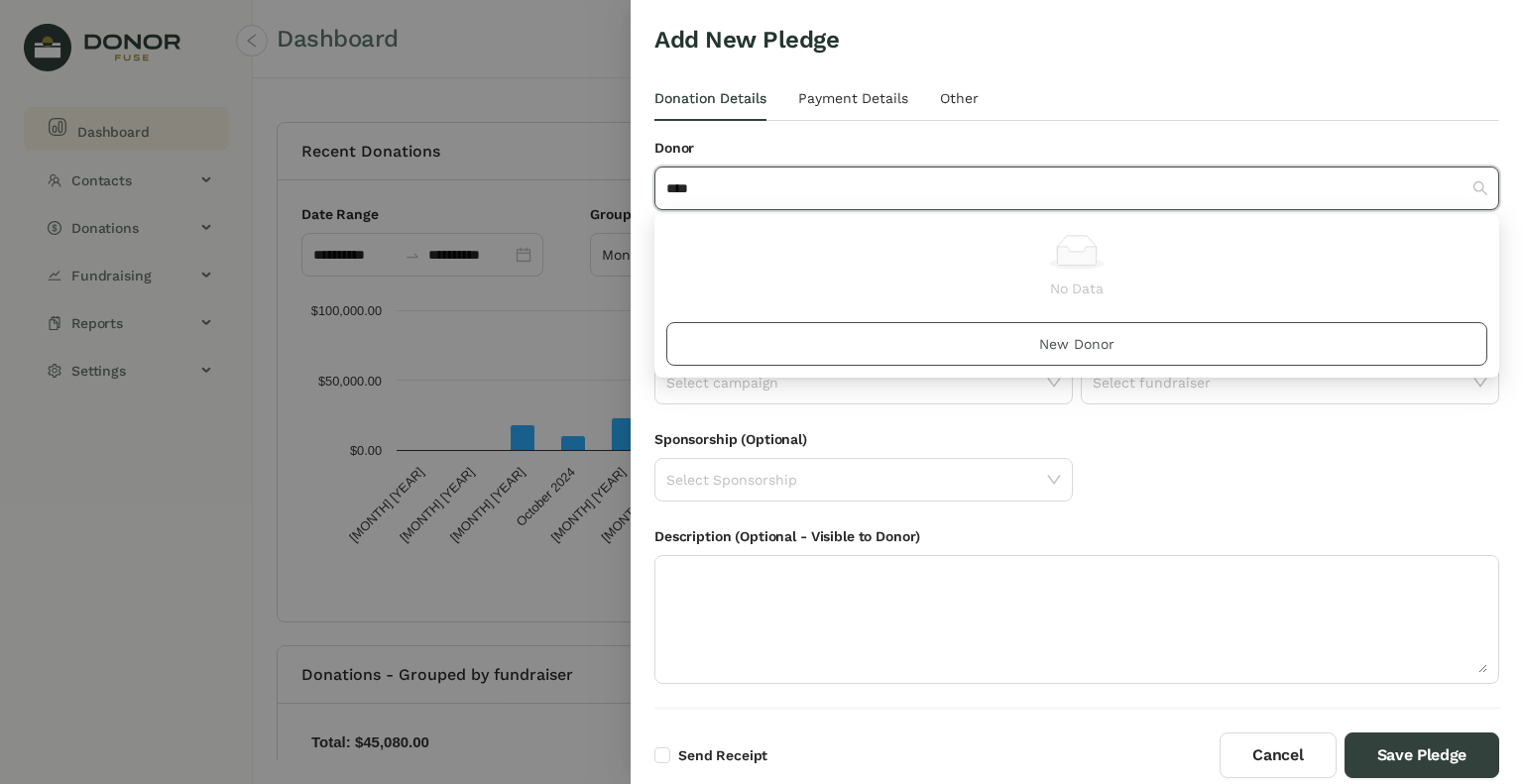 type on "****" 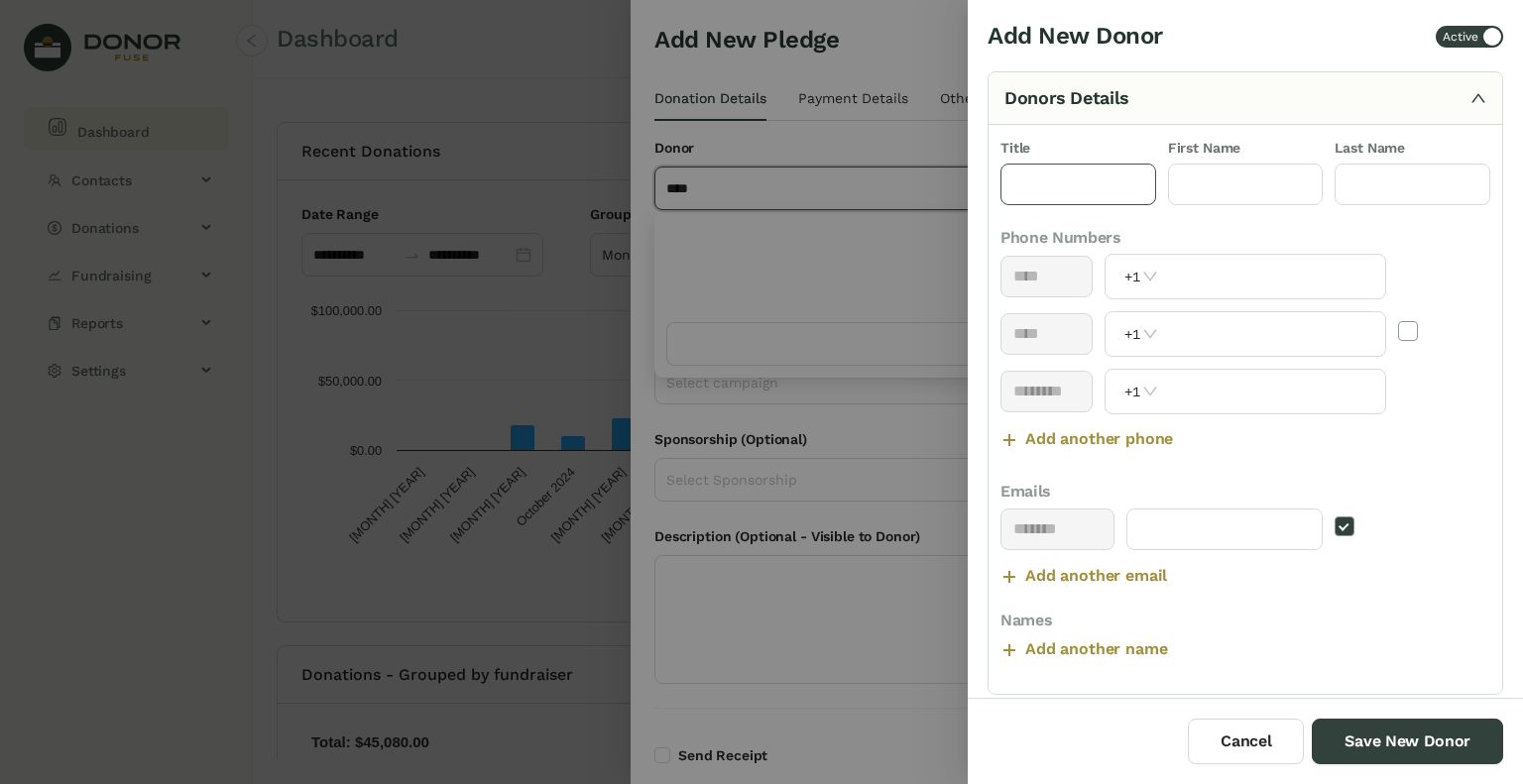 click at bounding box center (1078, 184) 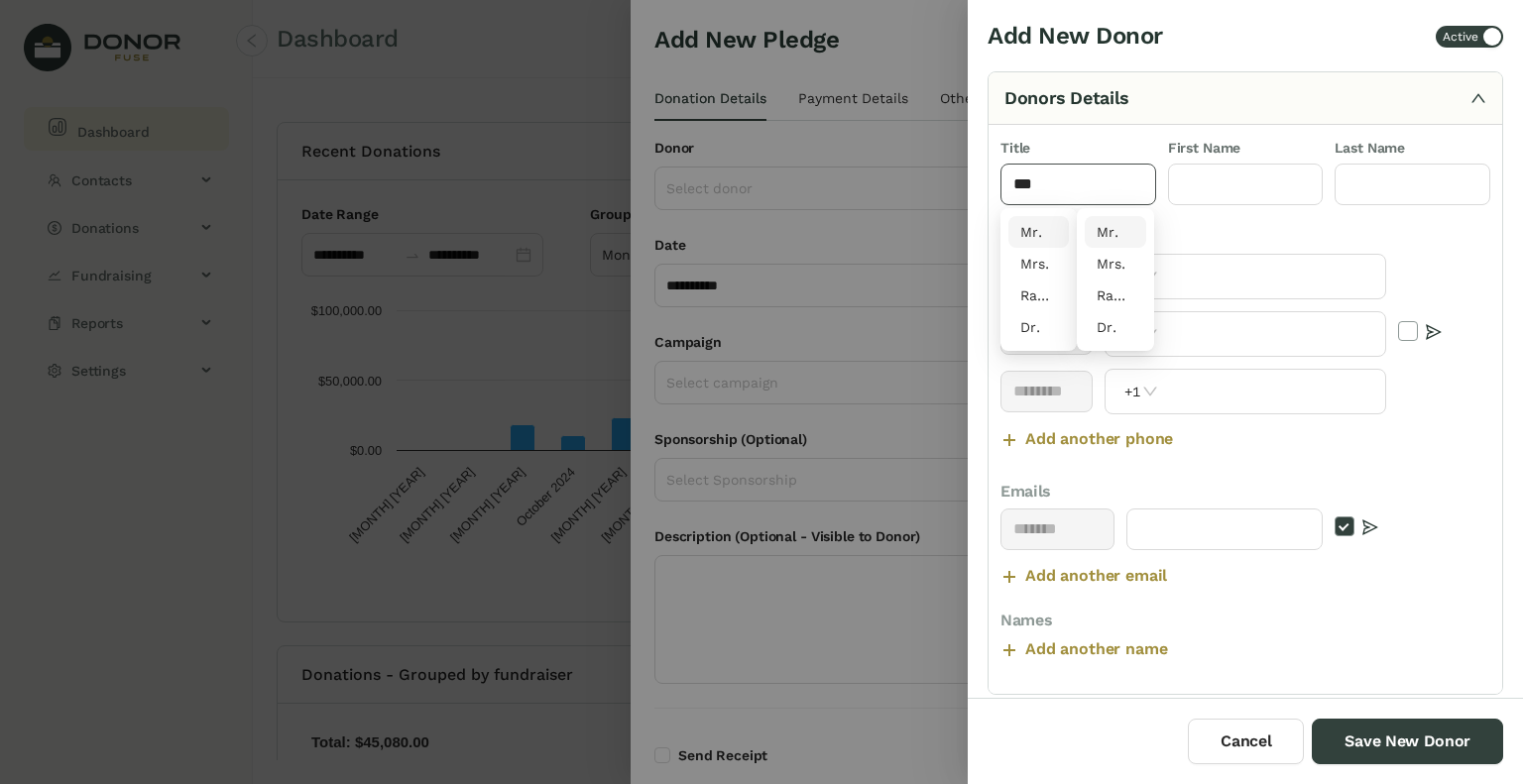 type on "***" 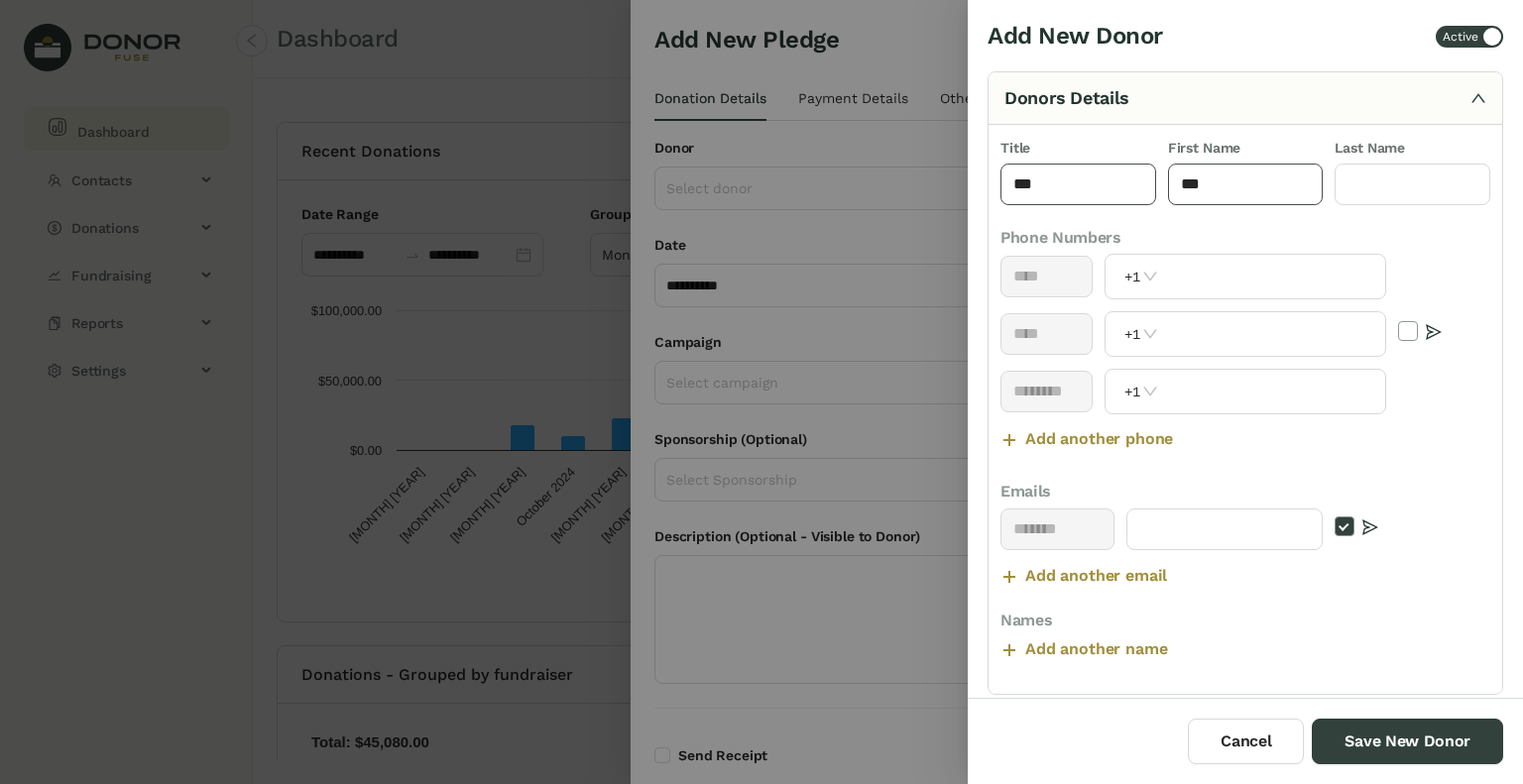 type on "***" 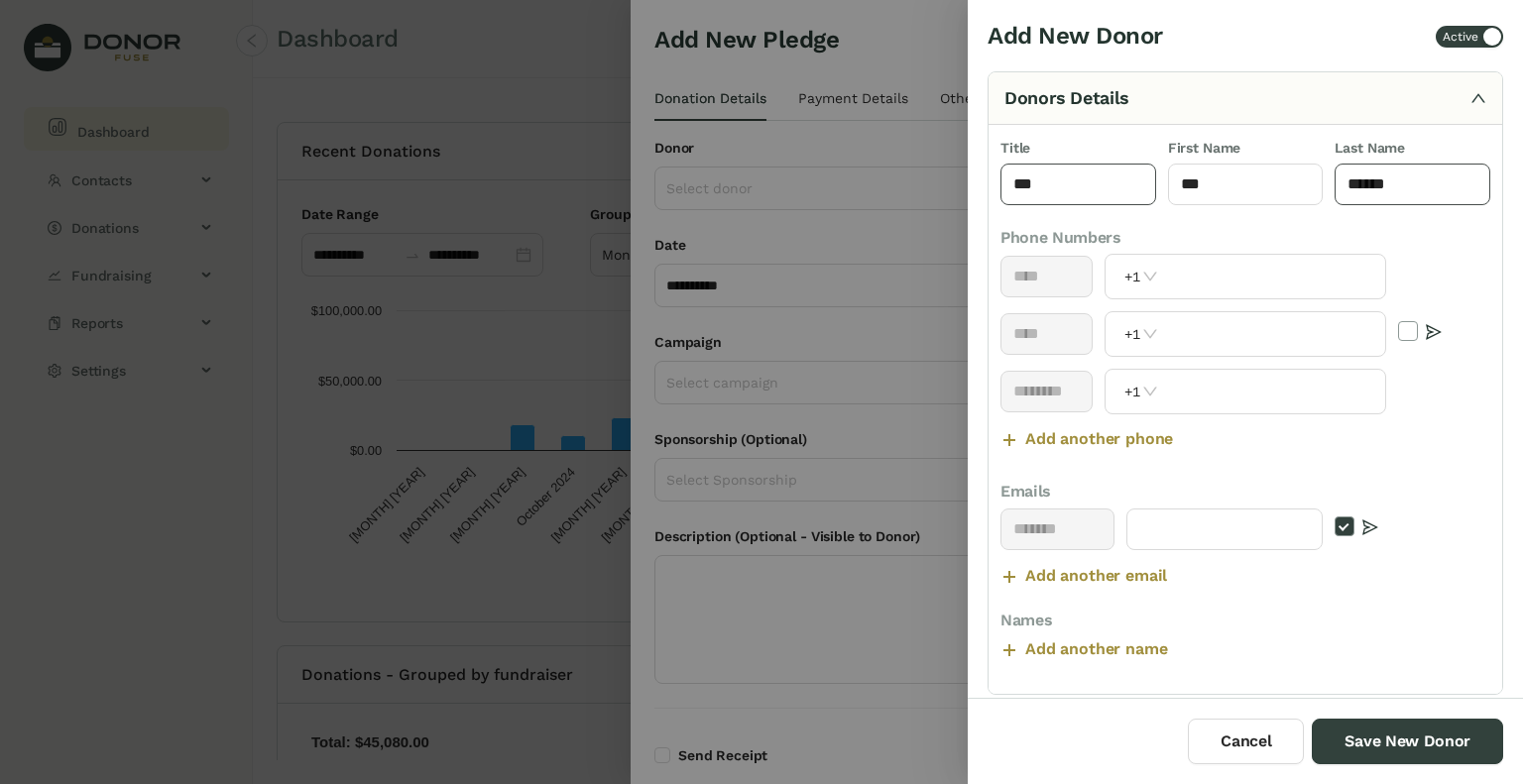 type on "******" 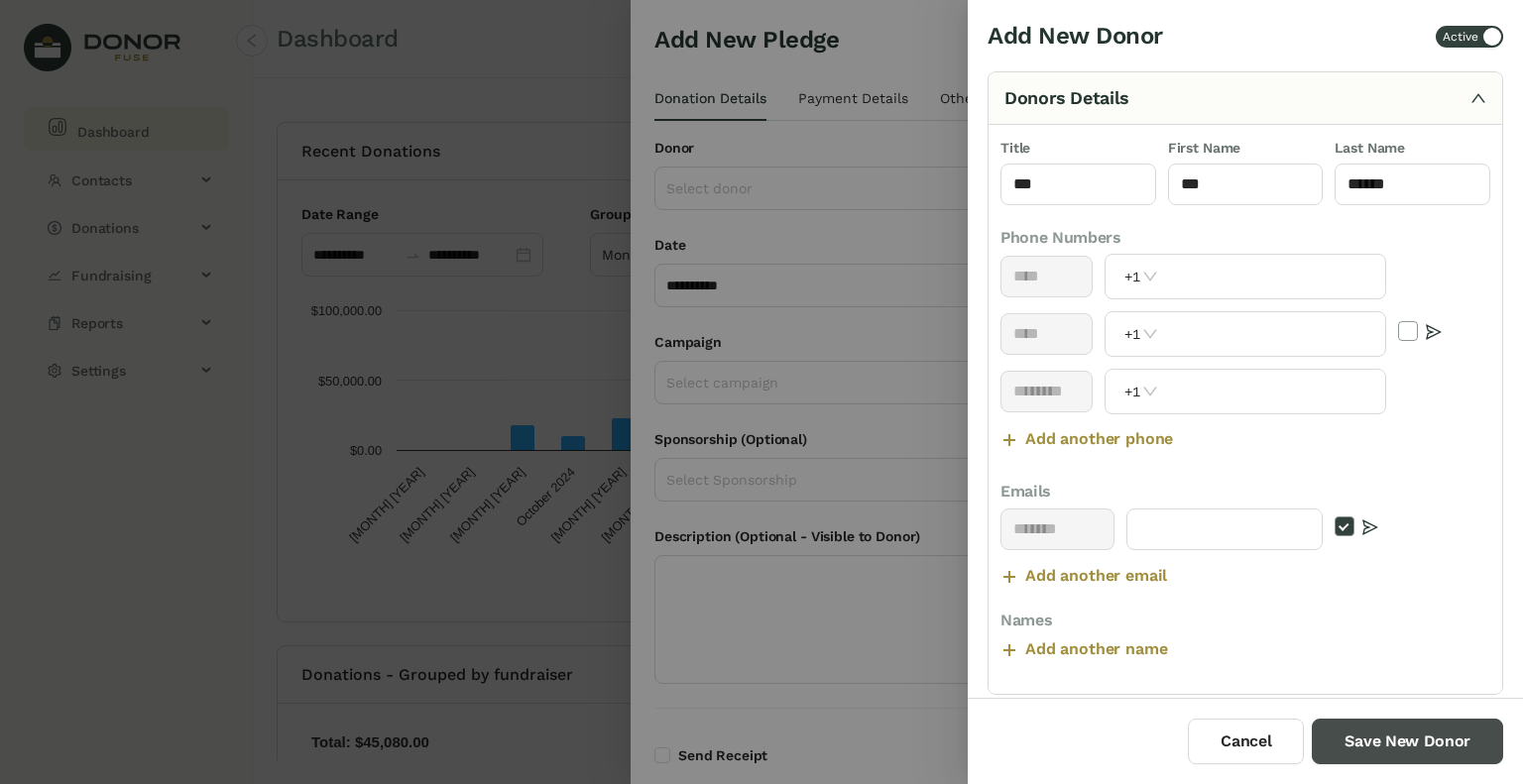 click on "Save [NEW] [DONOR]" at bounding box center (1390, 741) 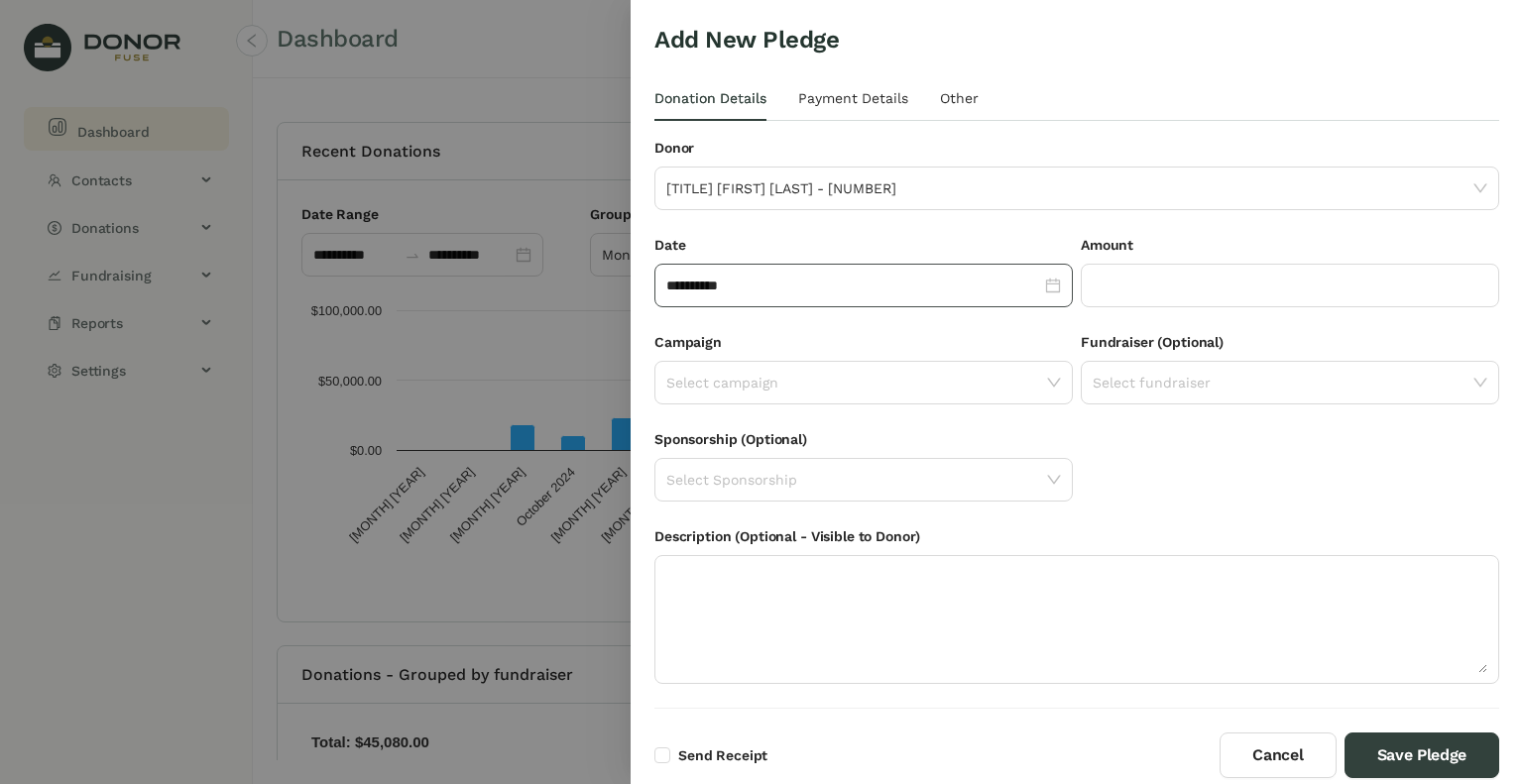click on "**********" at bounding box center (854, 285) 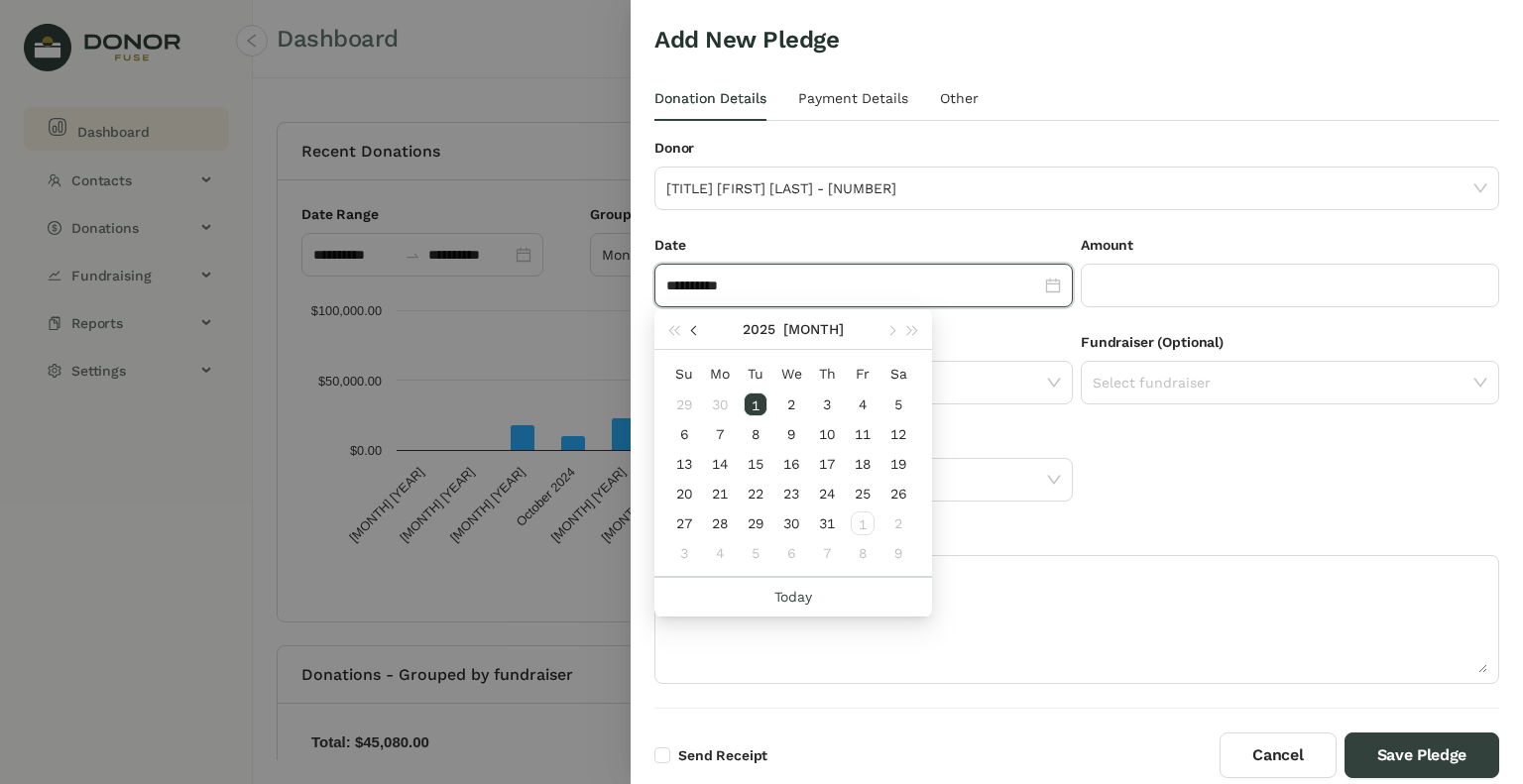 click at bounding box center (695, 329) 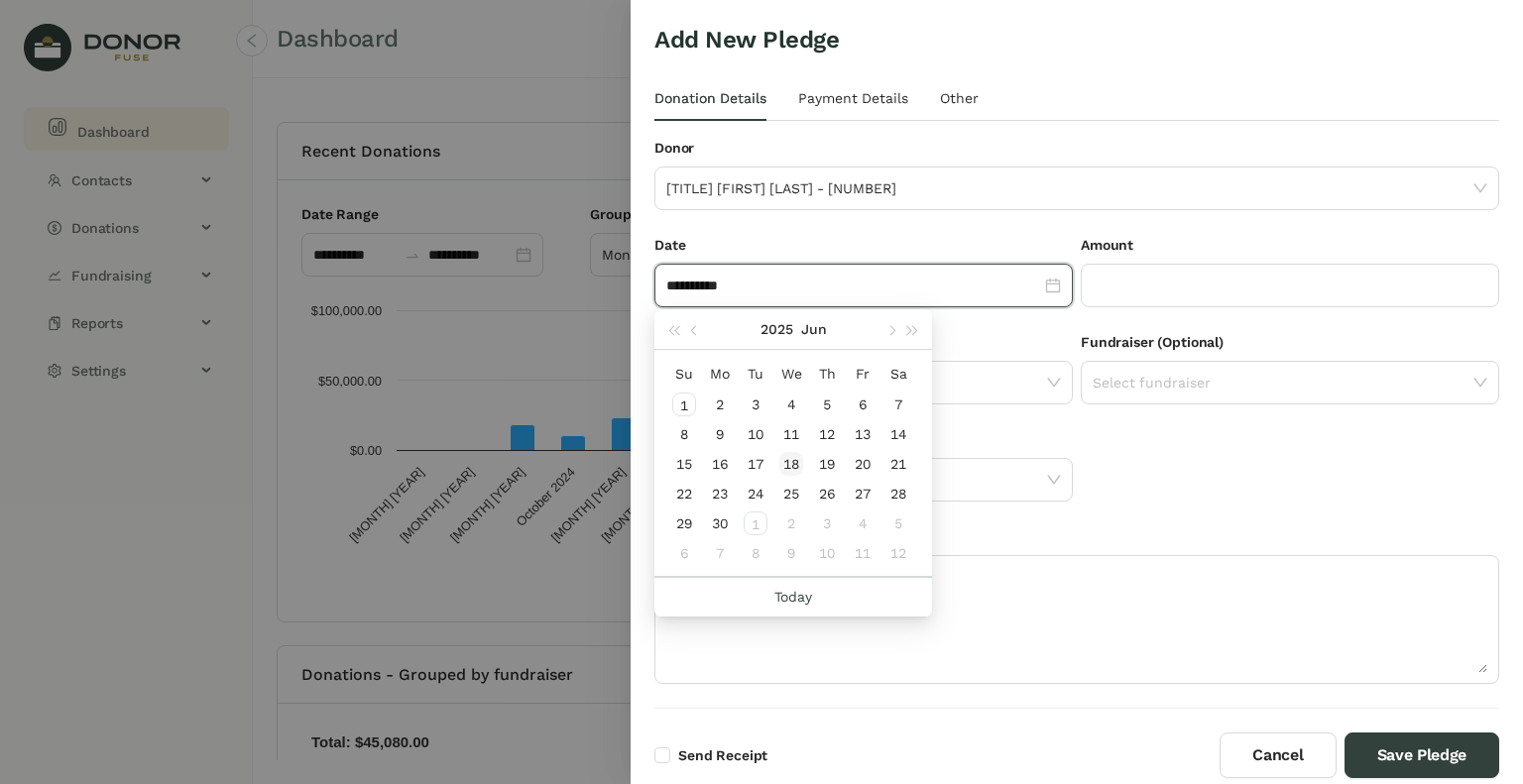 click on "18" at bounding box center (684, 404) 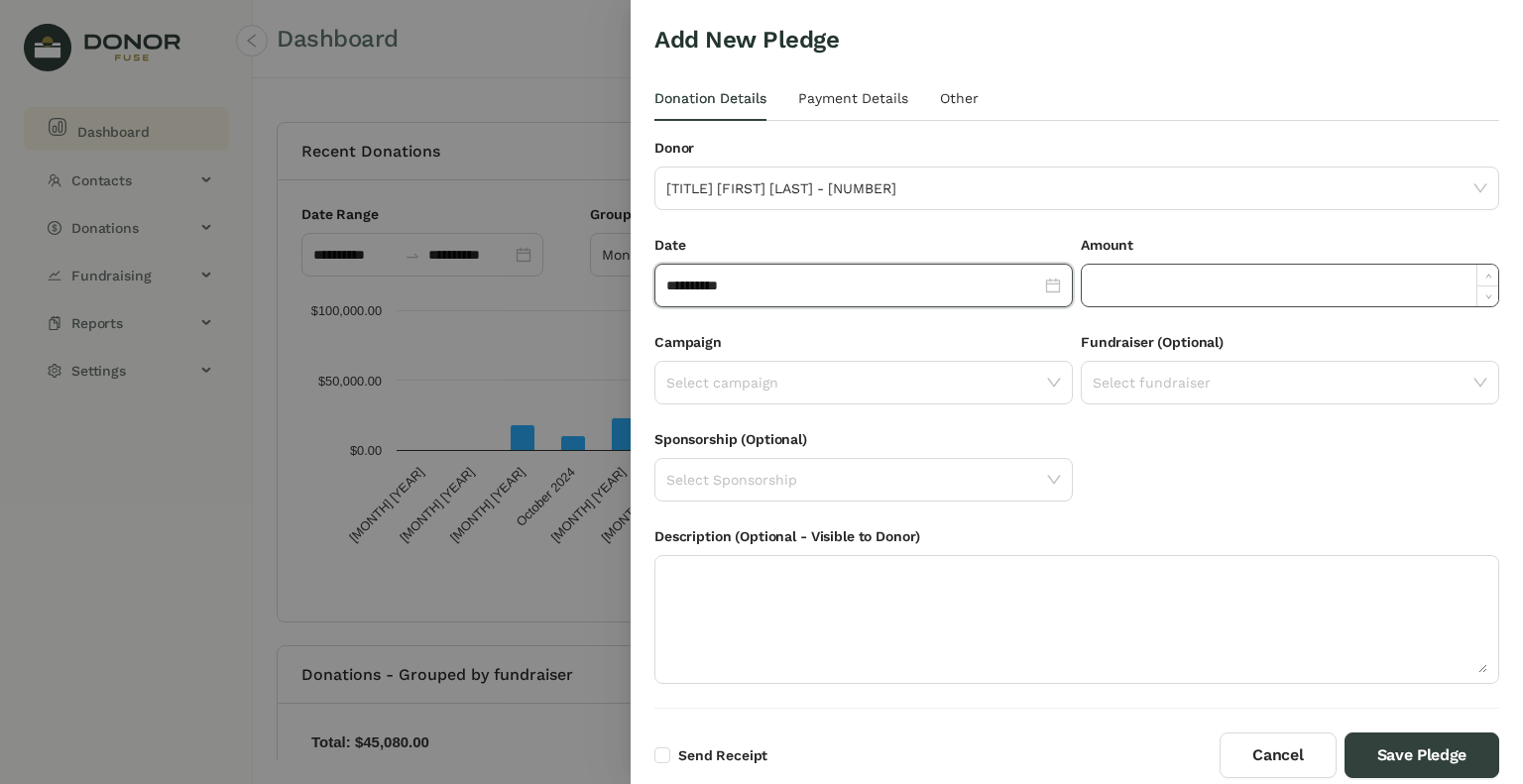 click at bounding box center (1290, 285) 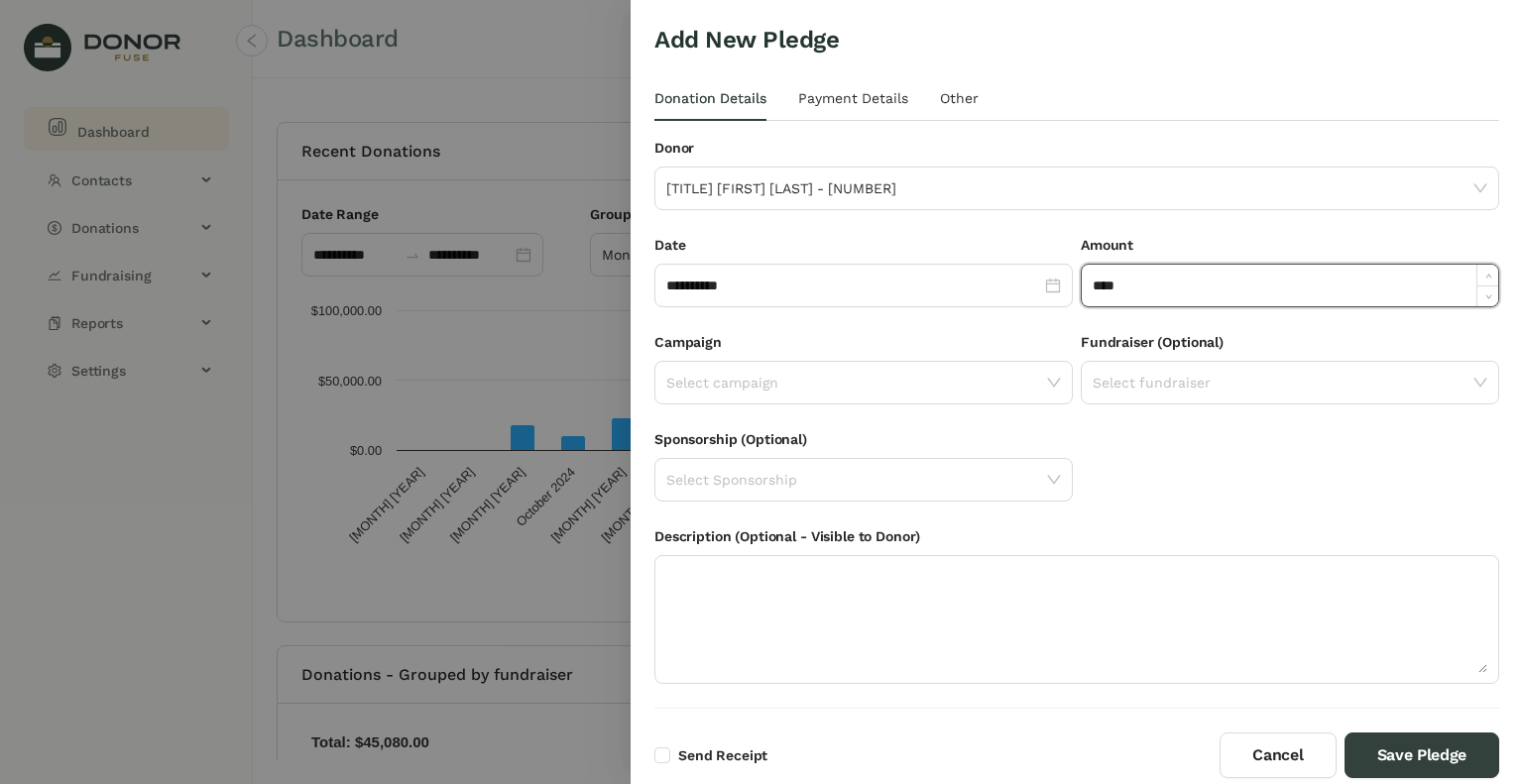 type on "****" 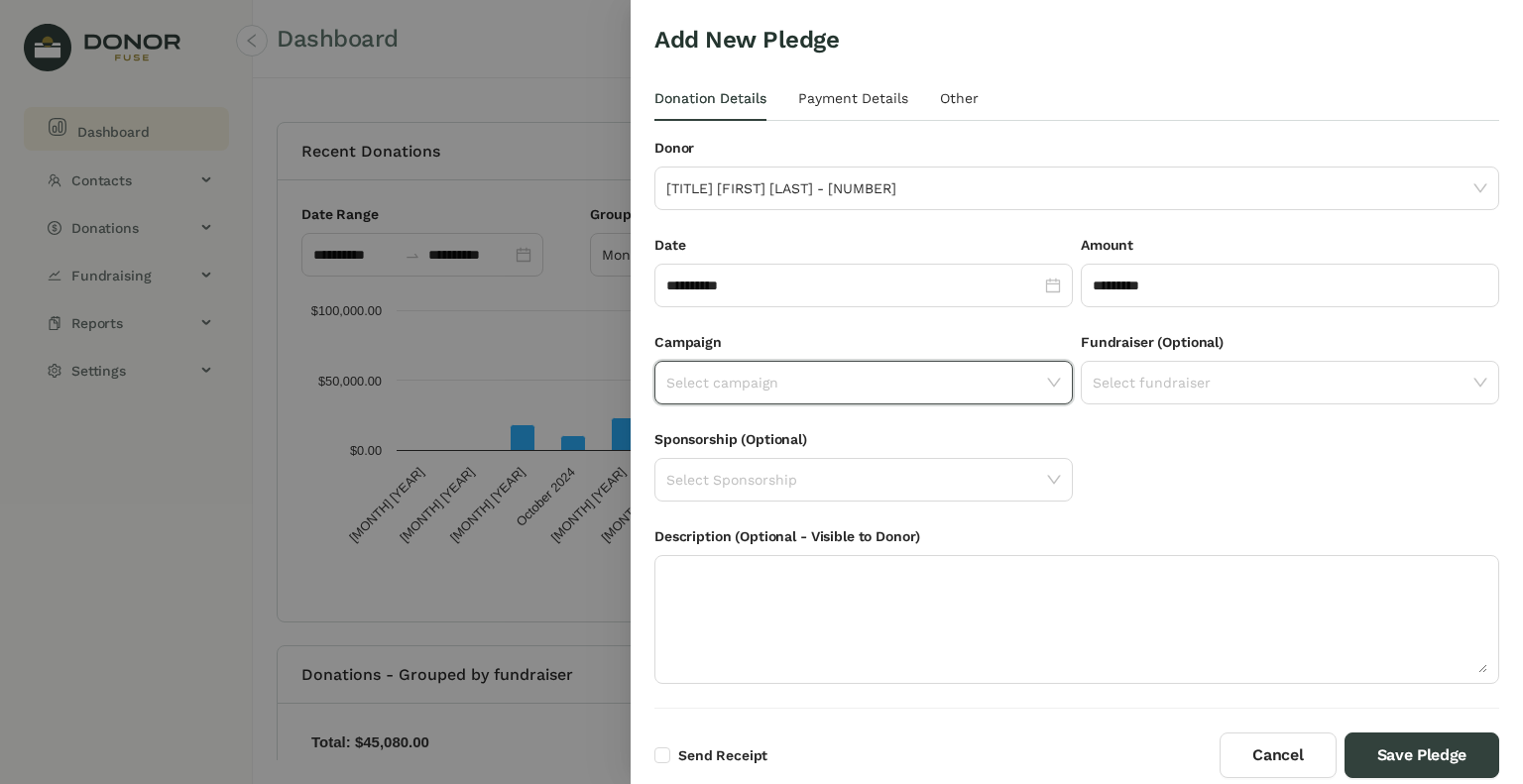 click at bounding box center [857, 383] 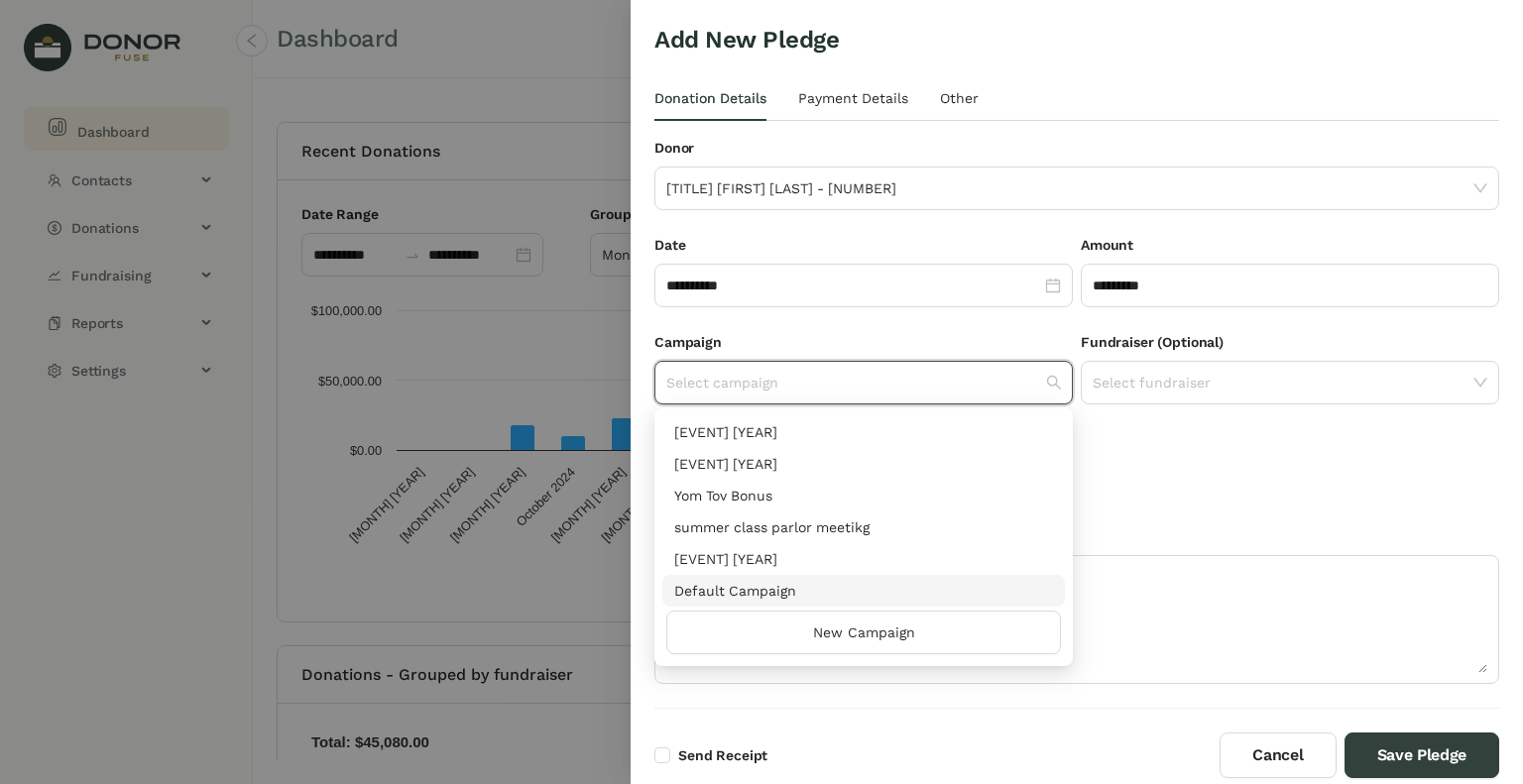 click on "[DEFAULT] [CAMPAIGN]" at bounding box center [864, 591] 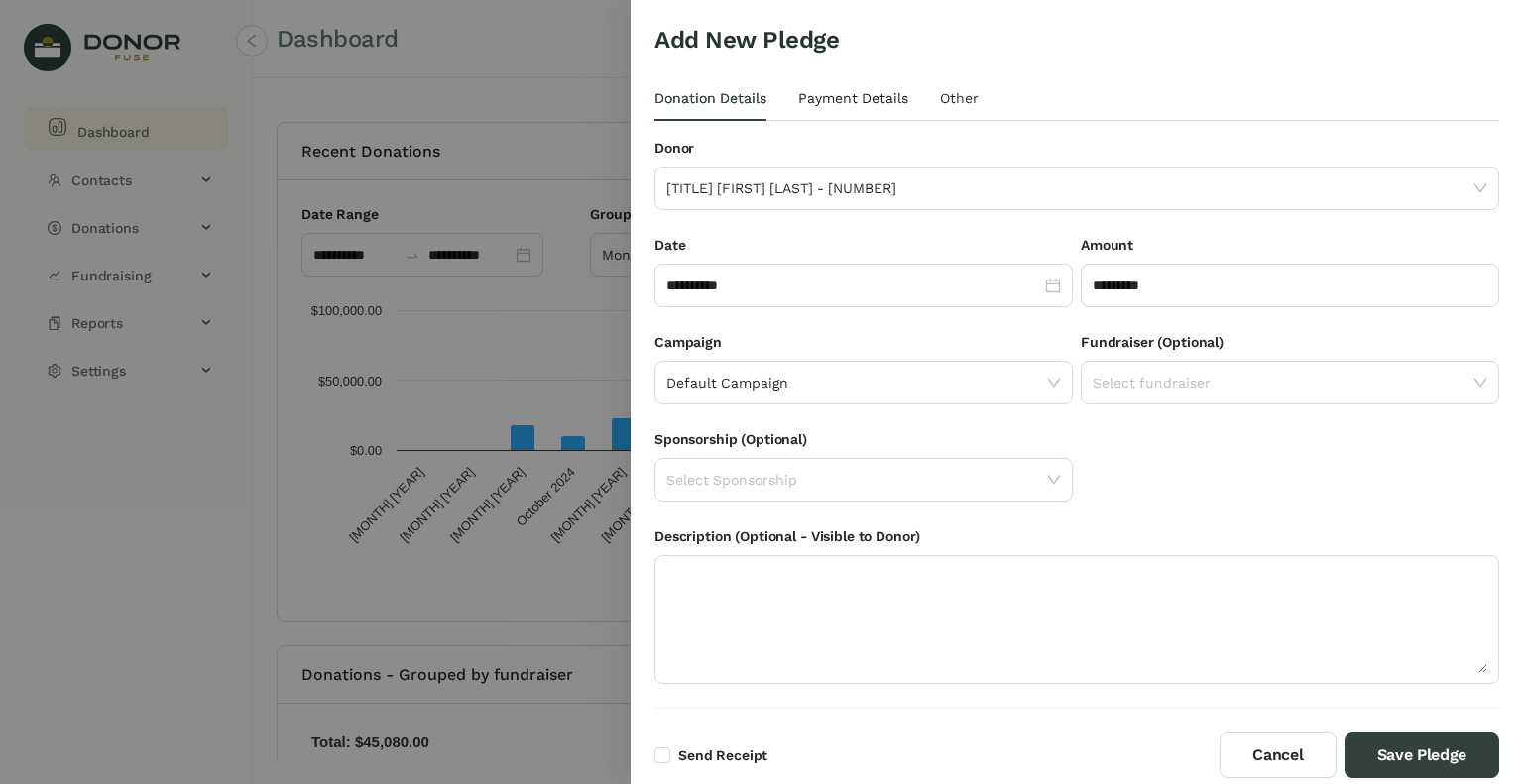 click on "[PAYMENT] [DETAILS]" at bounding box center (710, 98) 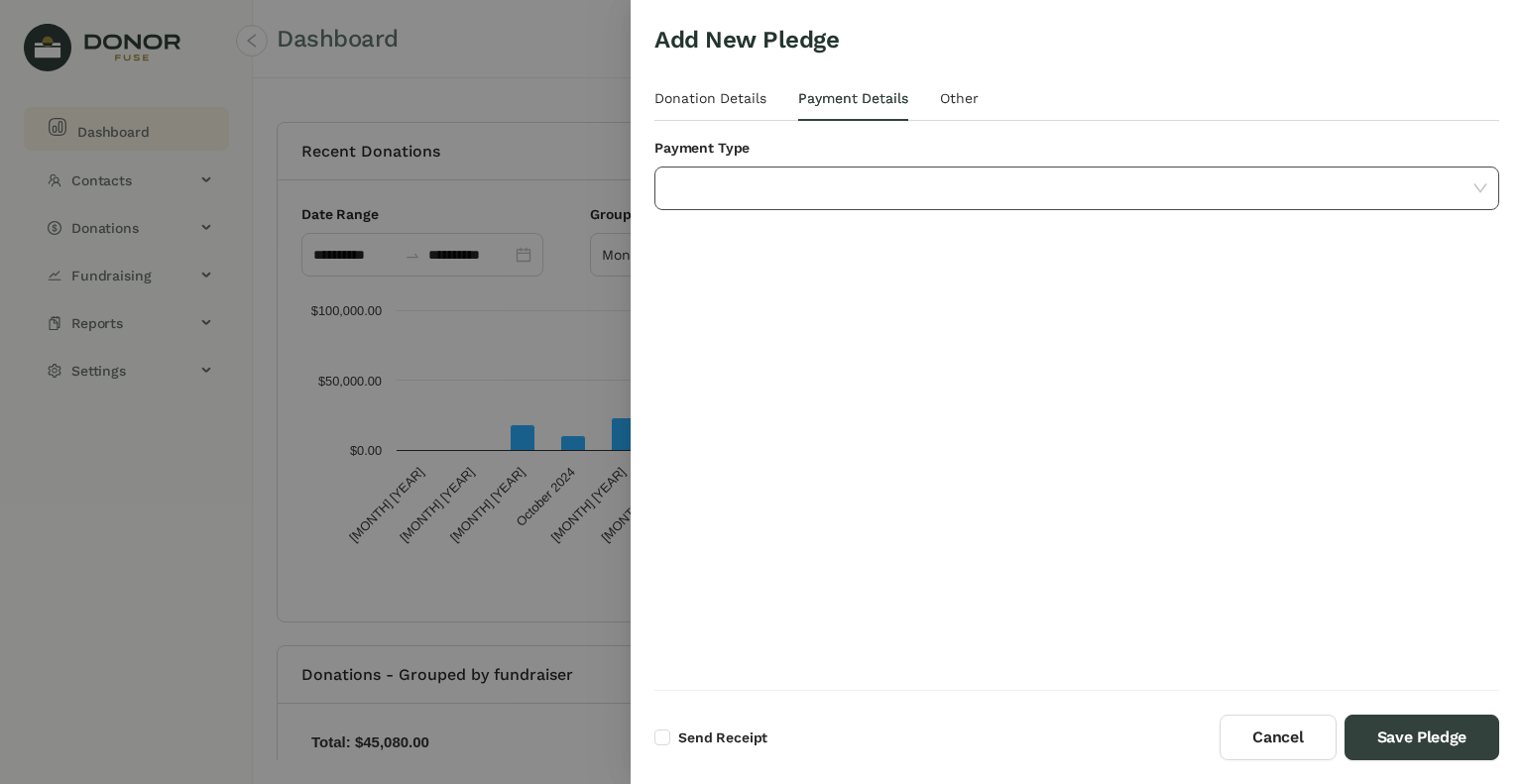 click at bounding box center (1070, 188) 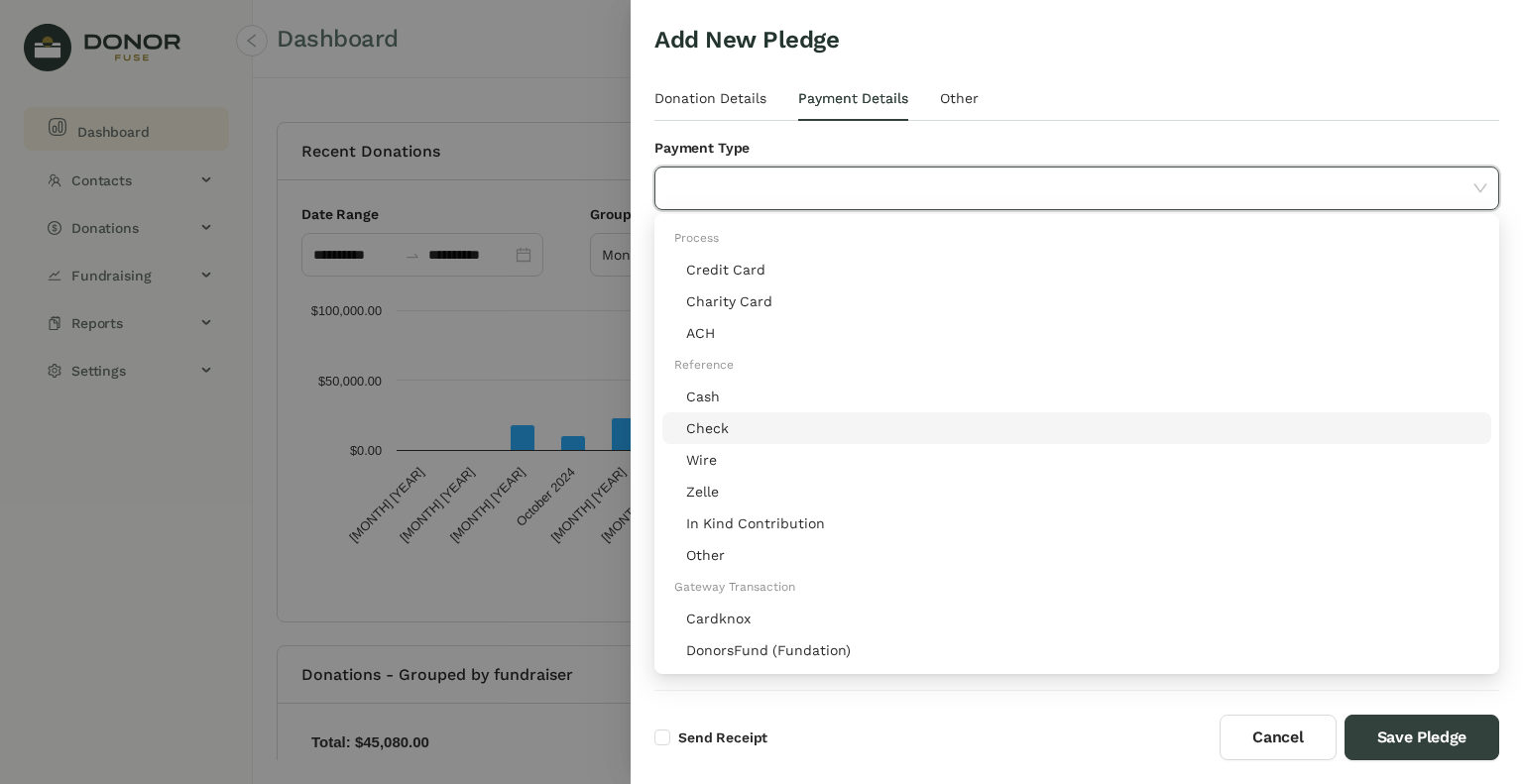 drag, startPoint x: 704, startPoint y: 431, endPoint x: 773, endPoint y: 403, distance: 74.46476 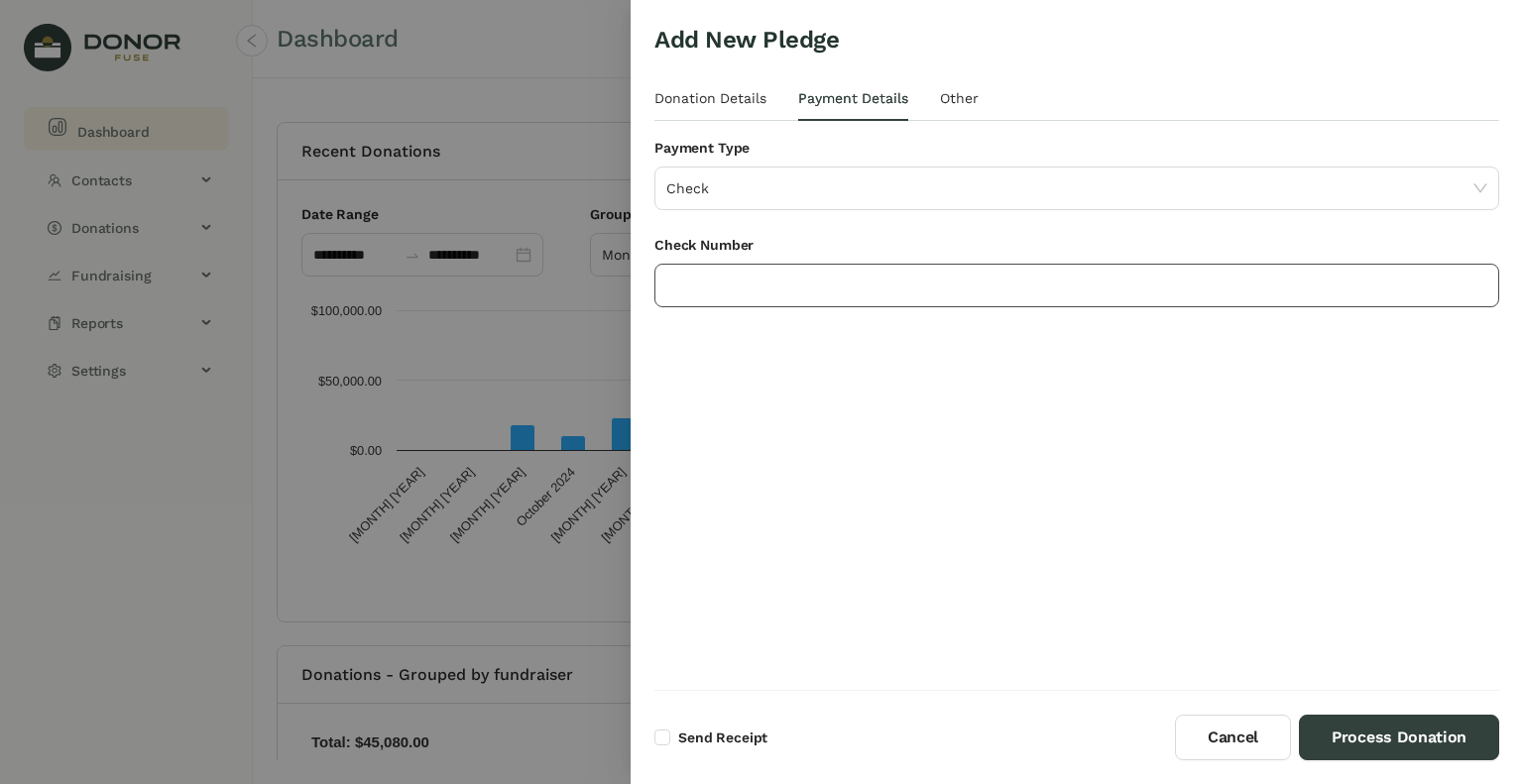 drag, startPoint x: 720, startPoint y: 284, endPoint x: 736, endPoint y: 273, distance: 19 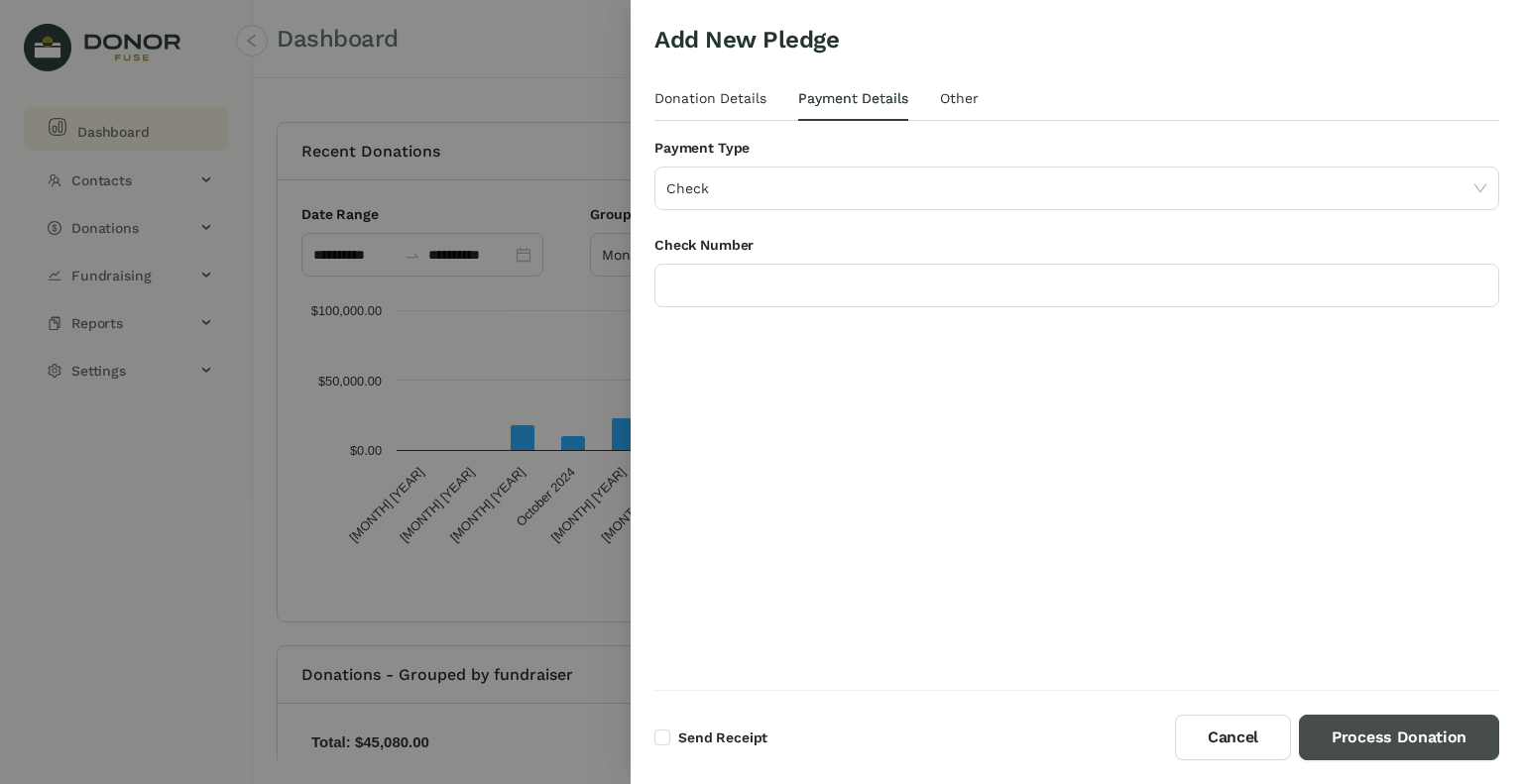 click on "Process [DONATION]" at bounding box center (1387, 737) 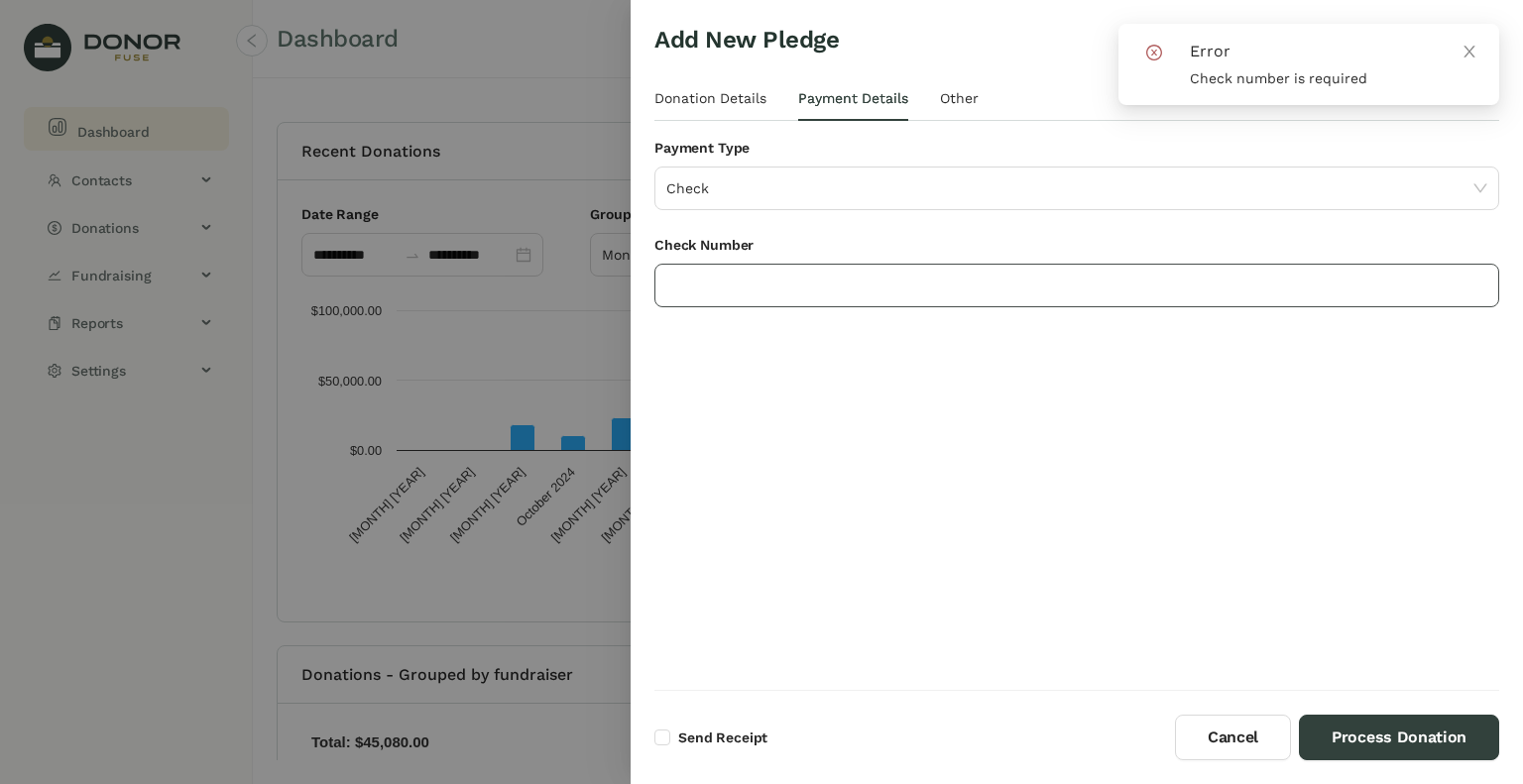 click at bounding box center [1077, 285] 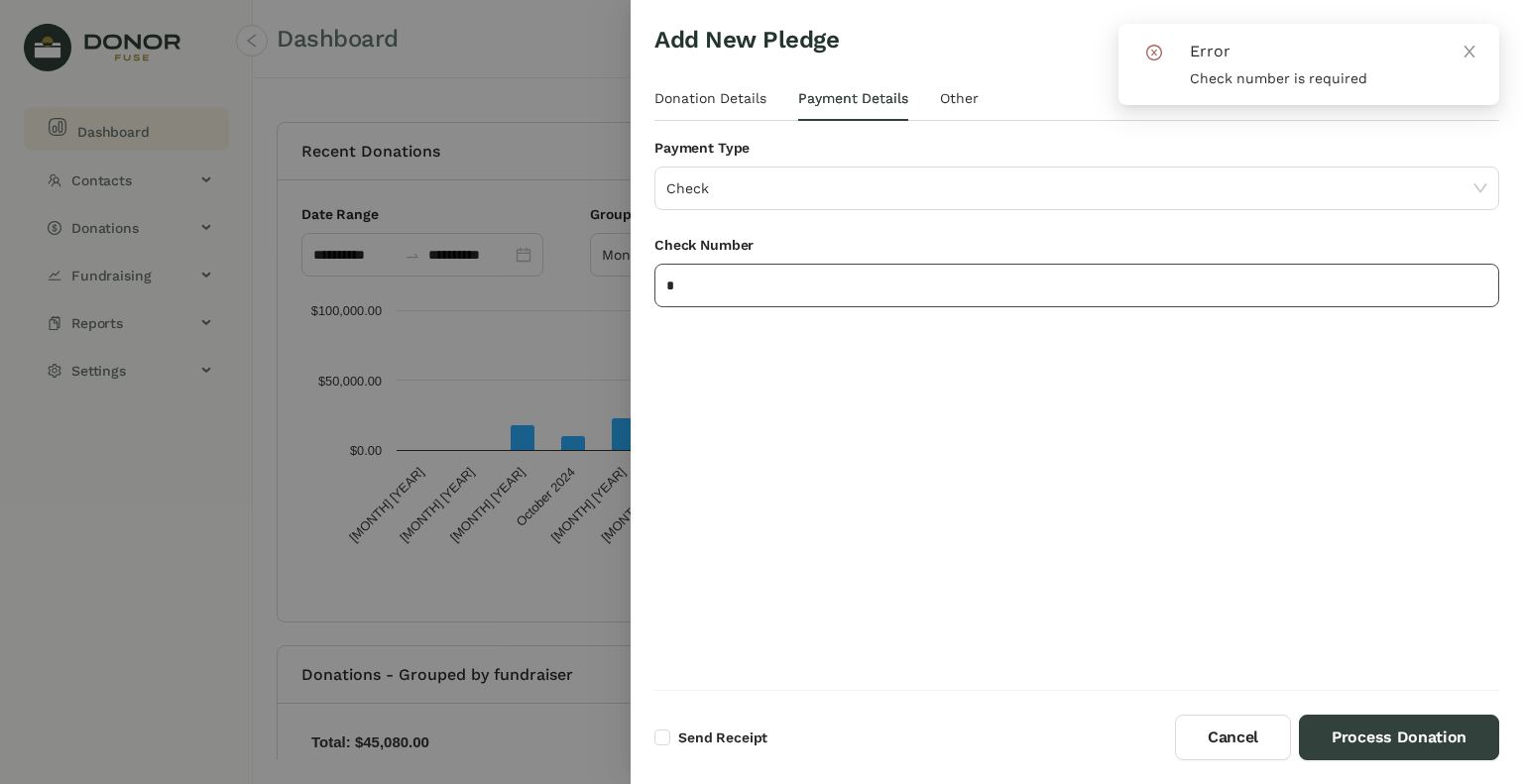 type on "*" 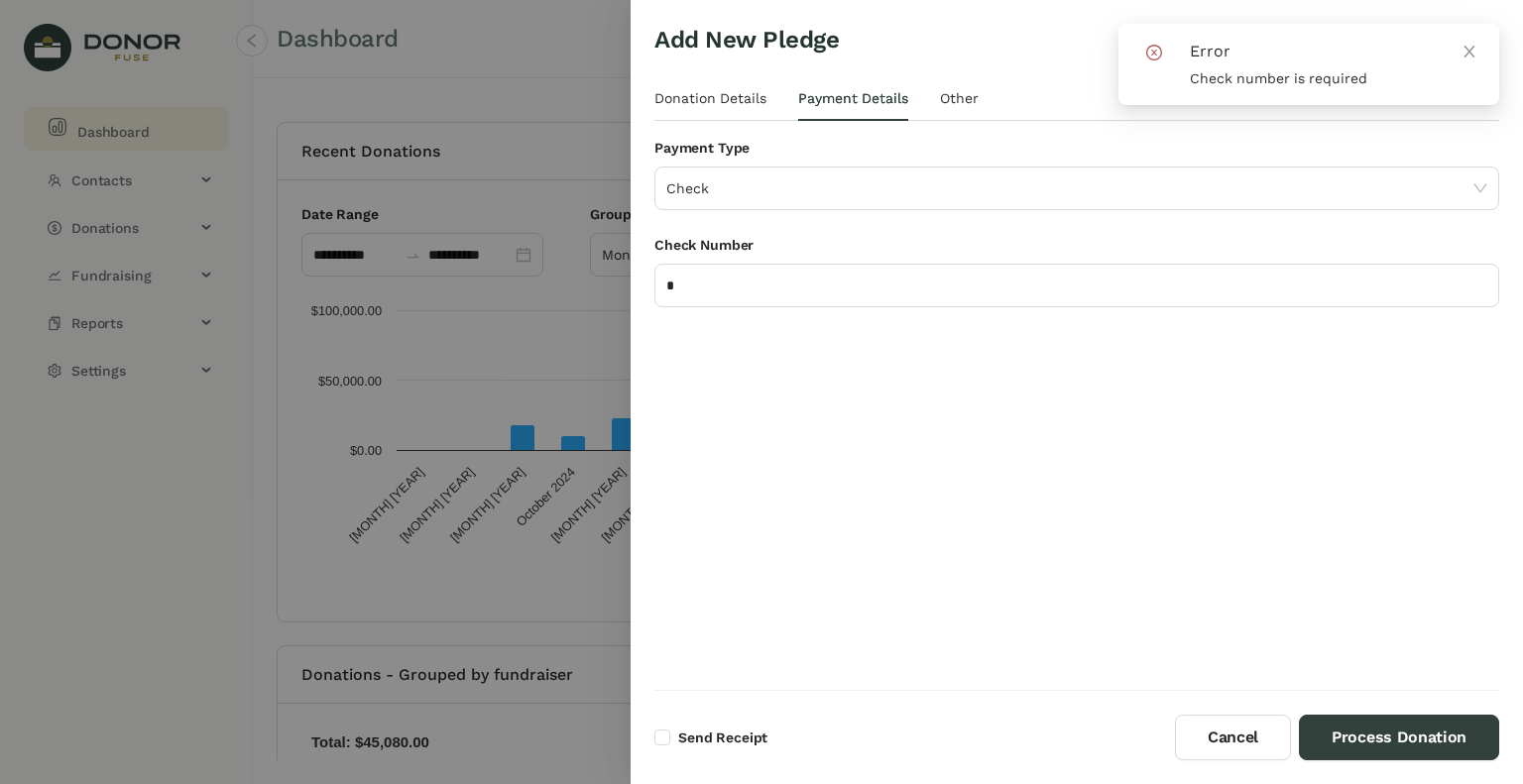 click on "**********" at bounding box center (1077, 392) 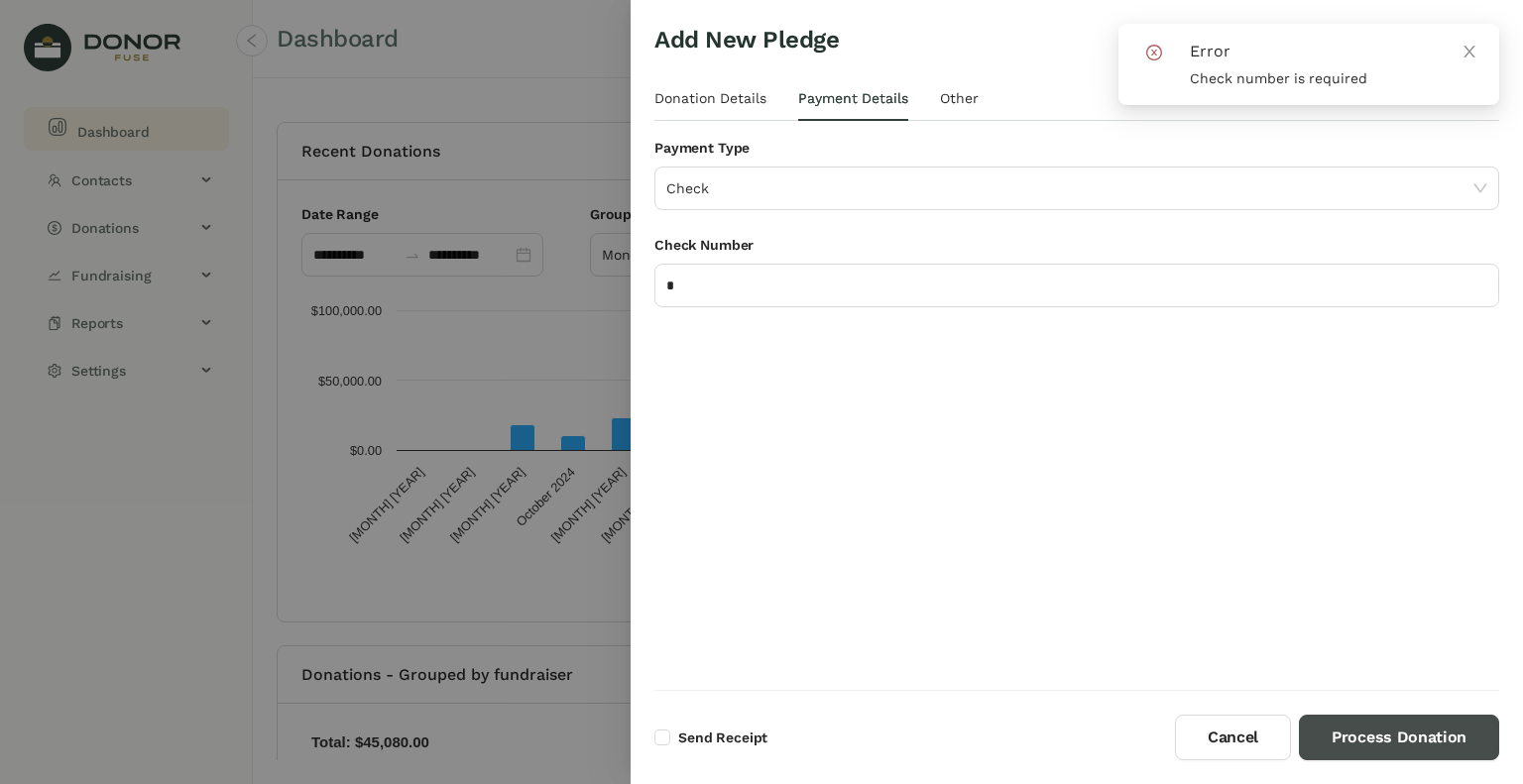 click on "Process [DONATION]" at bounding box center [1387, 737] 